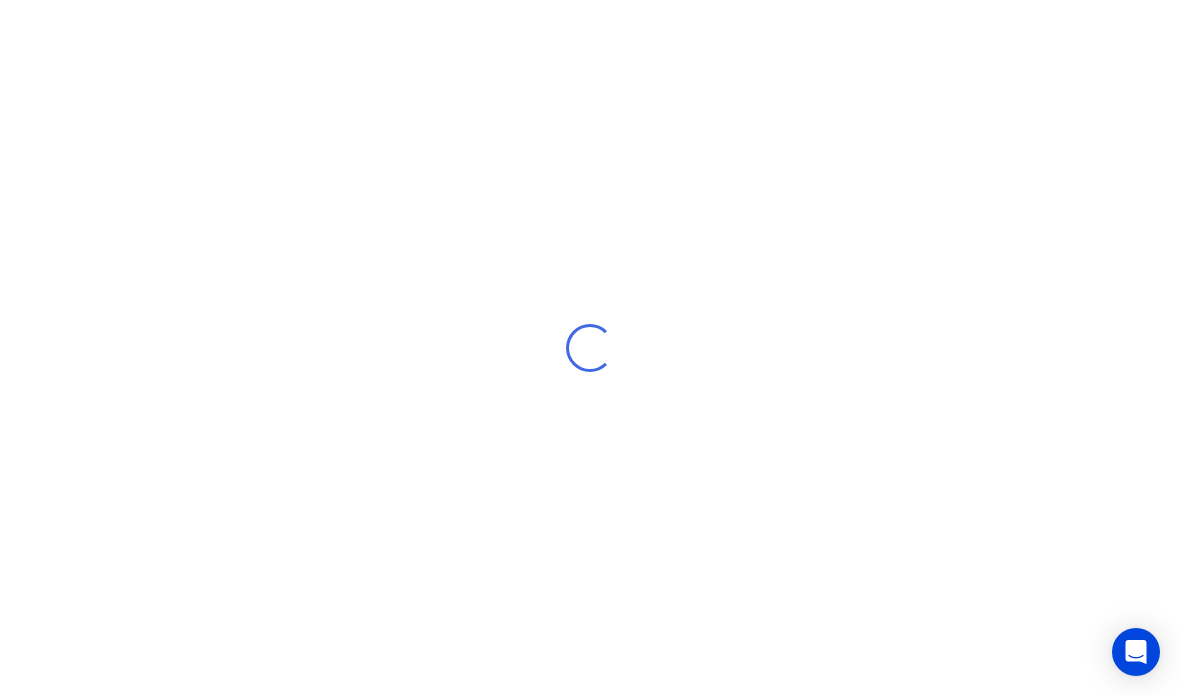 scroll, scrollTop: 80, scrollLeft: 0, axis: vertical 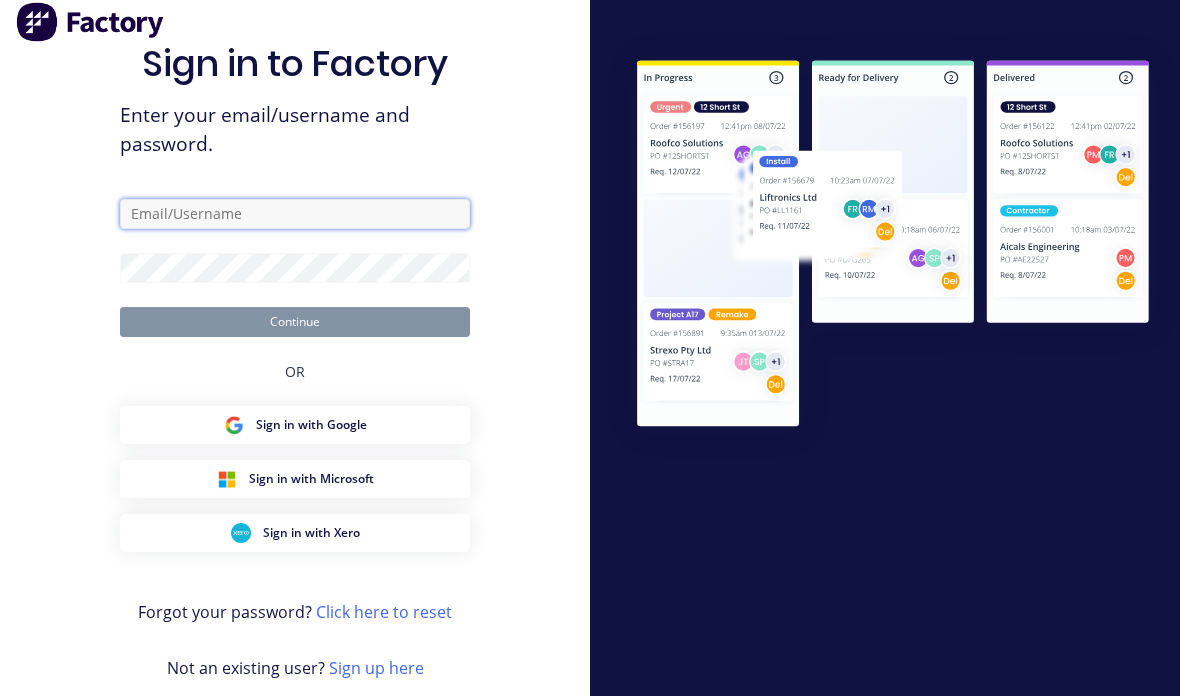 type on "[EMAIL]" 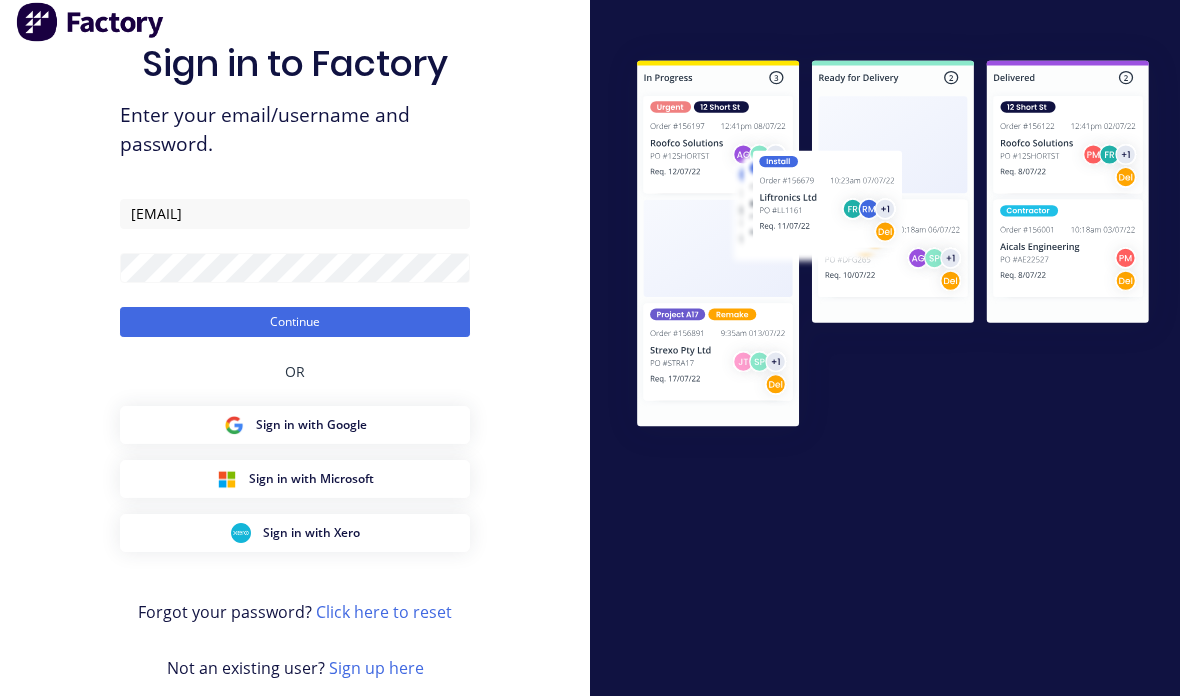 click on "Continue" at bounding box center [295, 322] 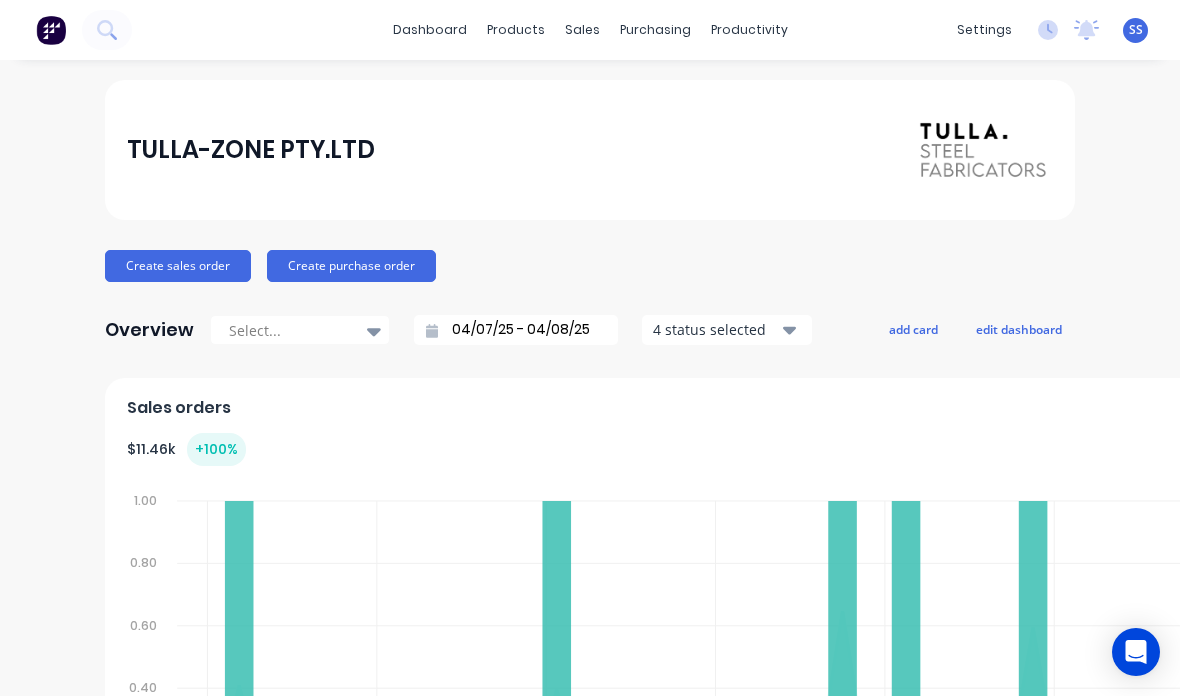 scroll, scrollTop: 0, scrollLeft: 0, axis: both 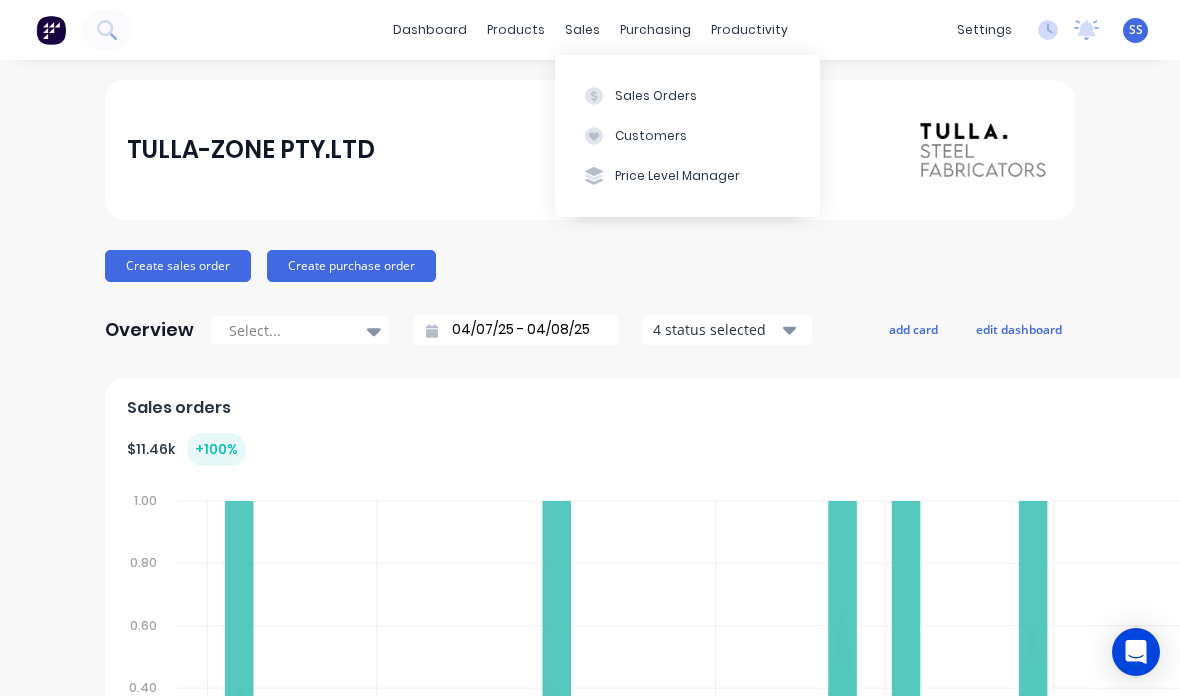 click on "Sales Orders" at bounding box center [687, 95] 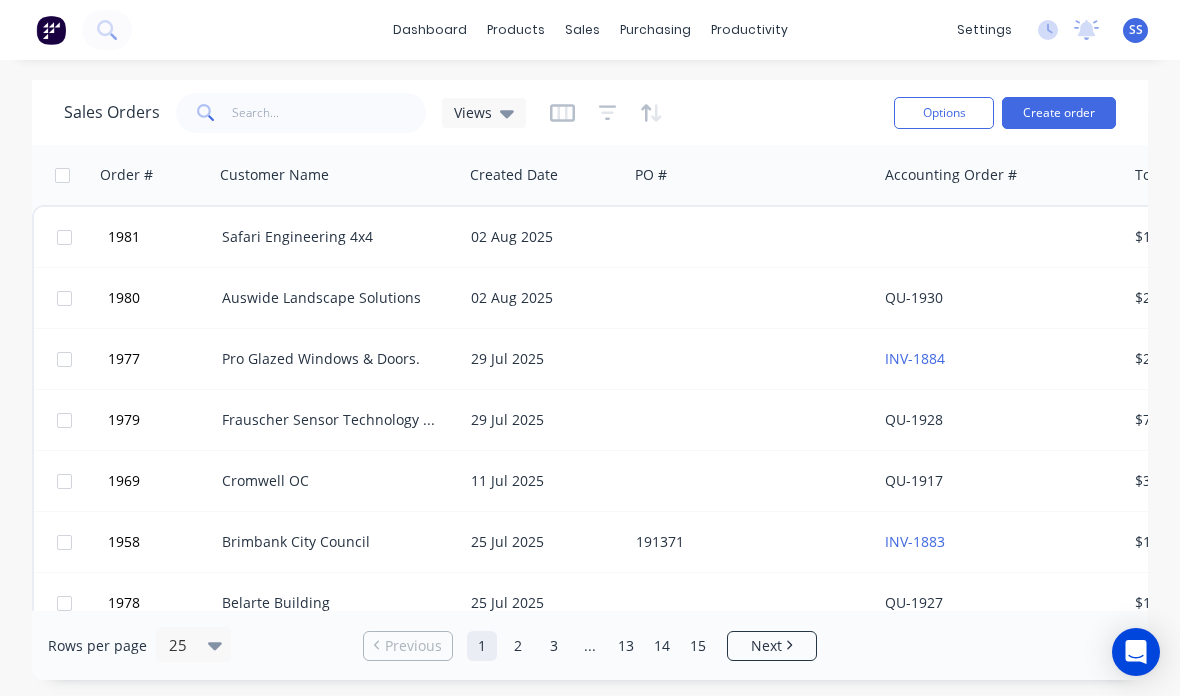 click on "Create order" at bounding box center [1059, 113] 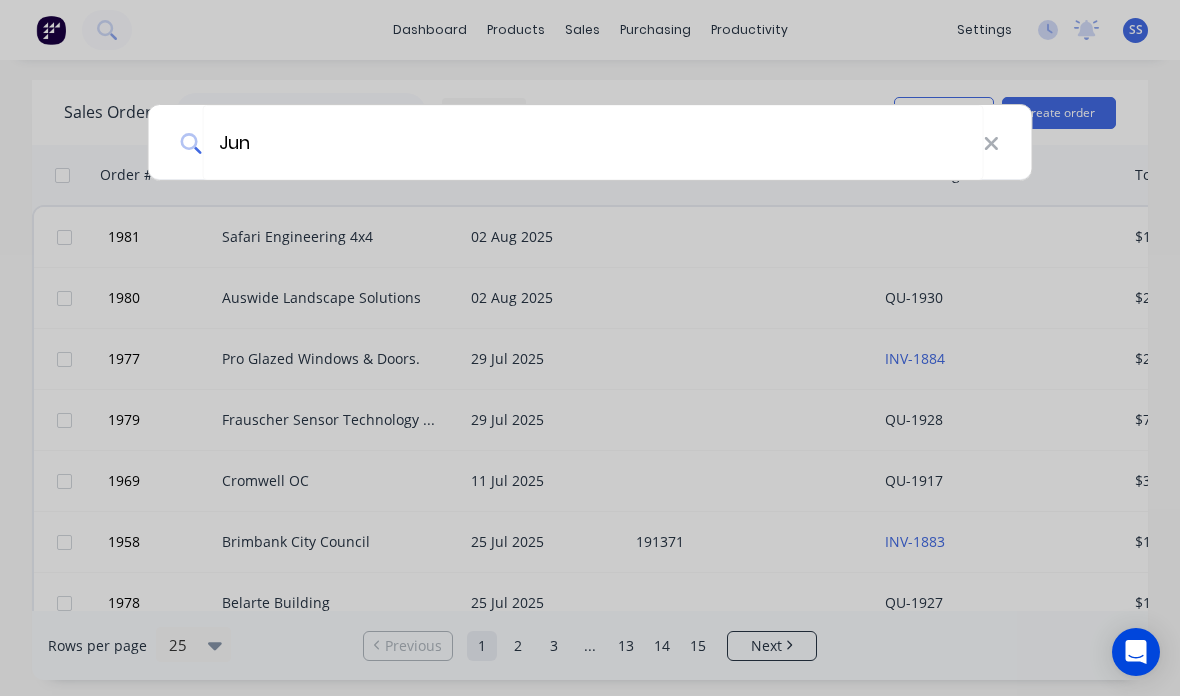 type on "Jung" 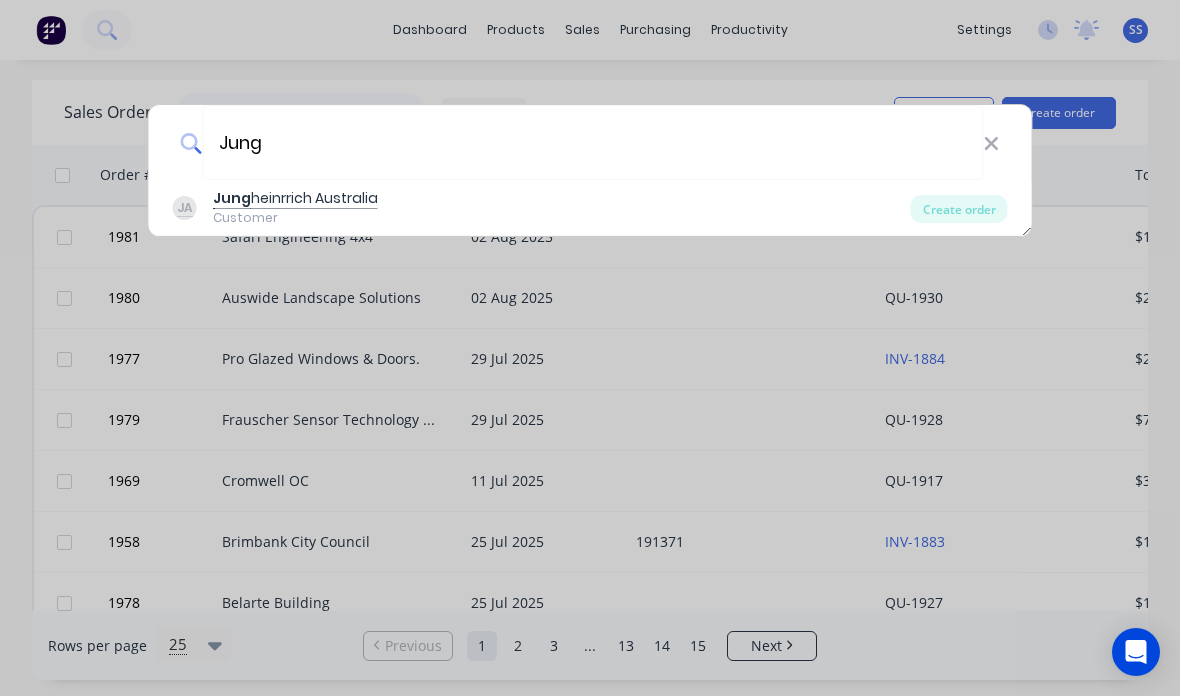 click on "[COMPANY] Customer" at bounding box center [542, 207] 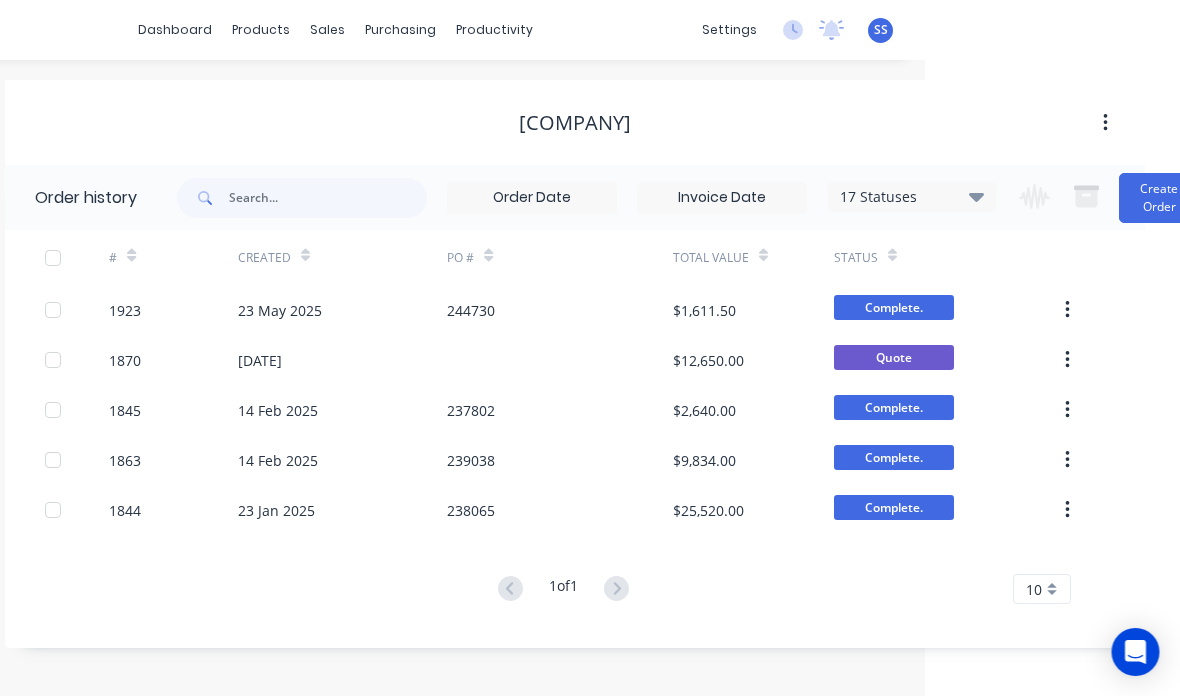 scroll, scrollTop: 0, scrollLeft: 304, axis: horizontal 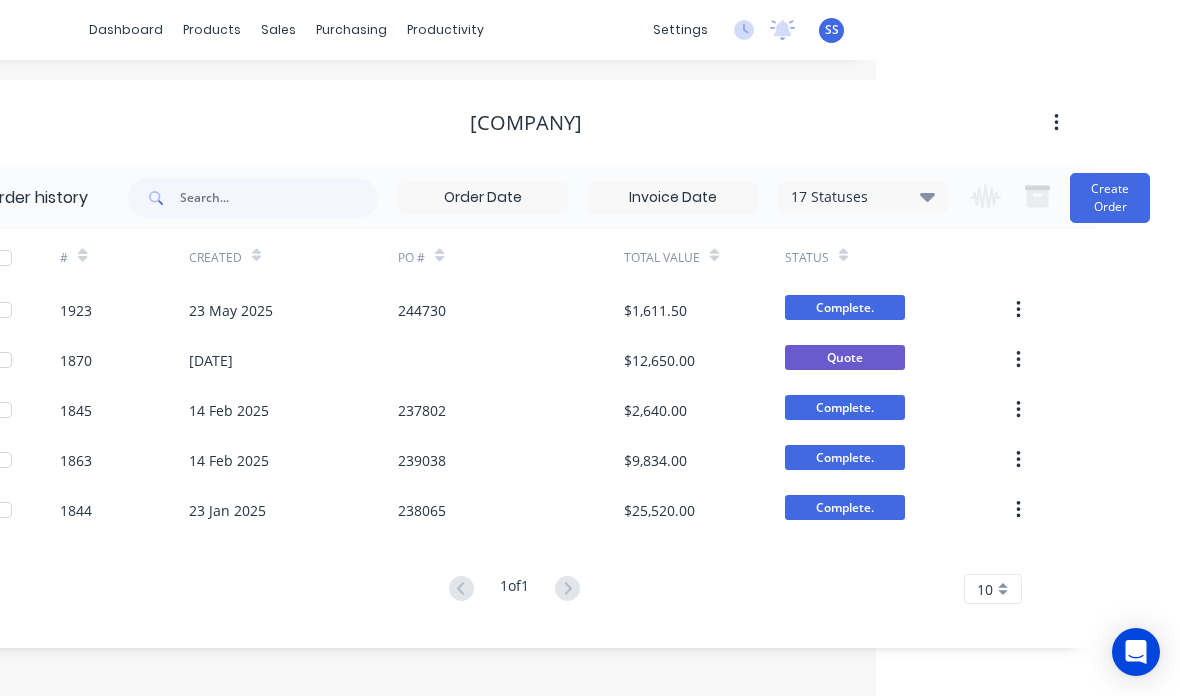 click on "Create Order" at bounding box center [1110, 198] 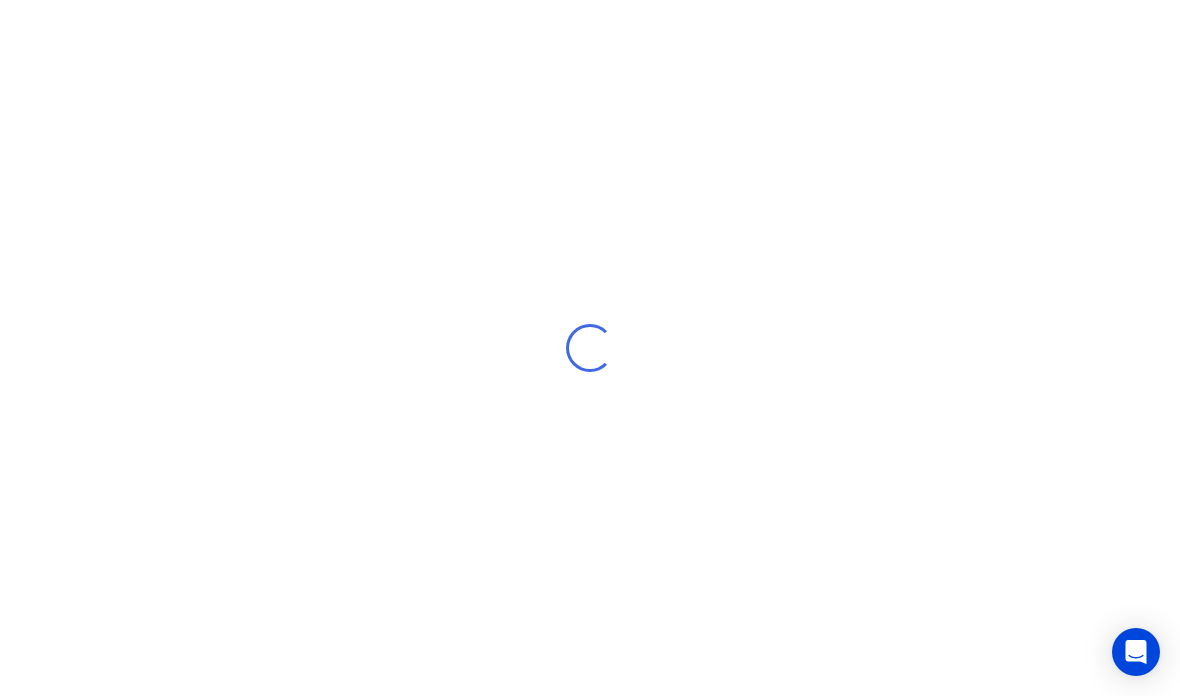 scroll, scrollTop: 0, scrollLeft: 0, axis: both 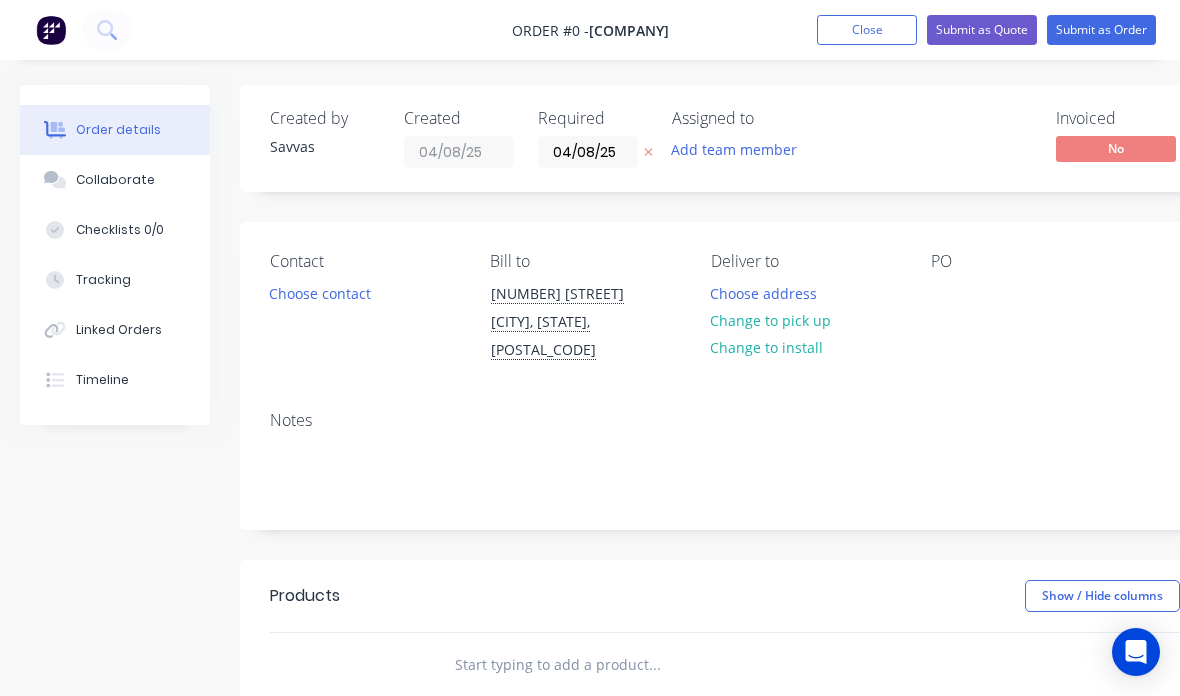 click on "Choose contact" at bounding box center [320, 292] 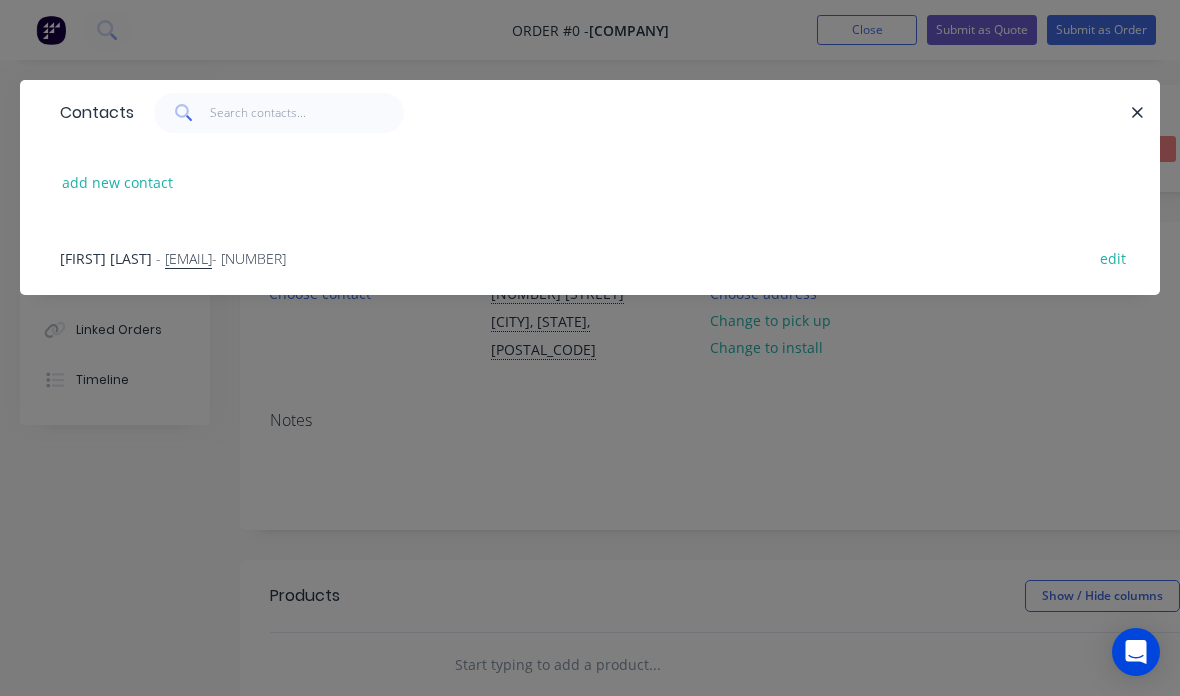 click on "add new contact" at bounding box center (118, 182) 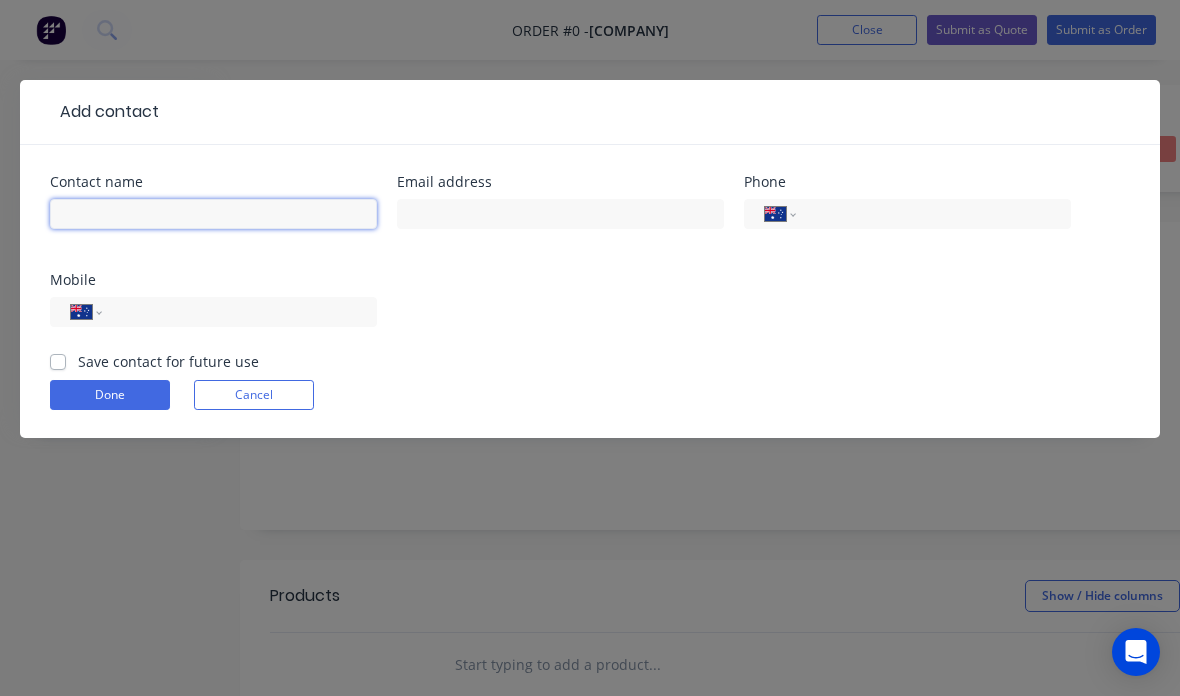 click at bounding box center (213, 214) 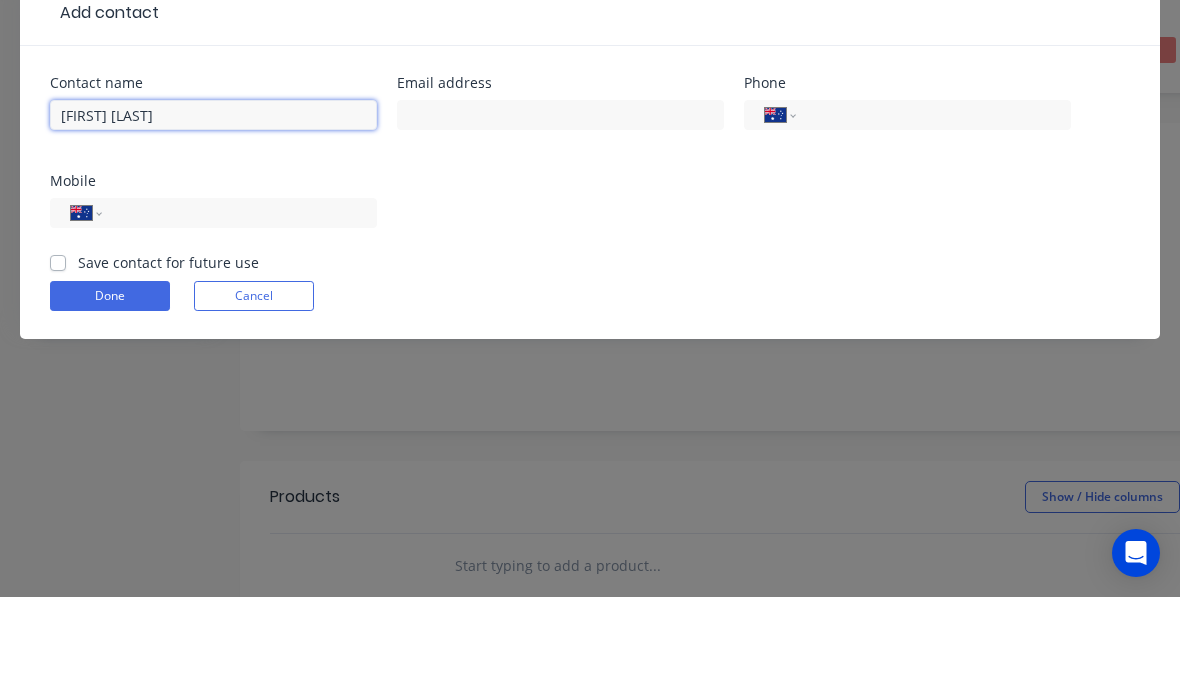 type on "[FIRST] [LAST]" 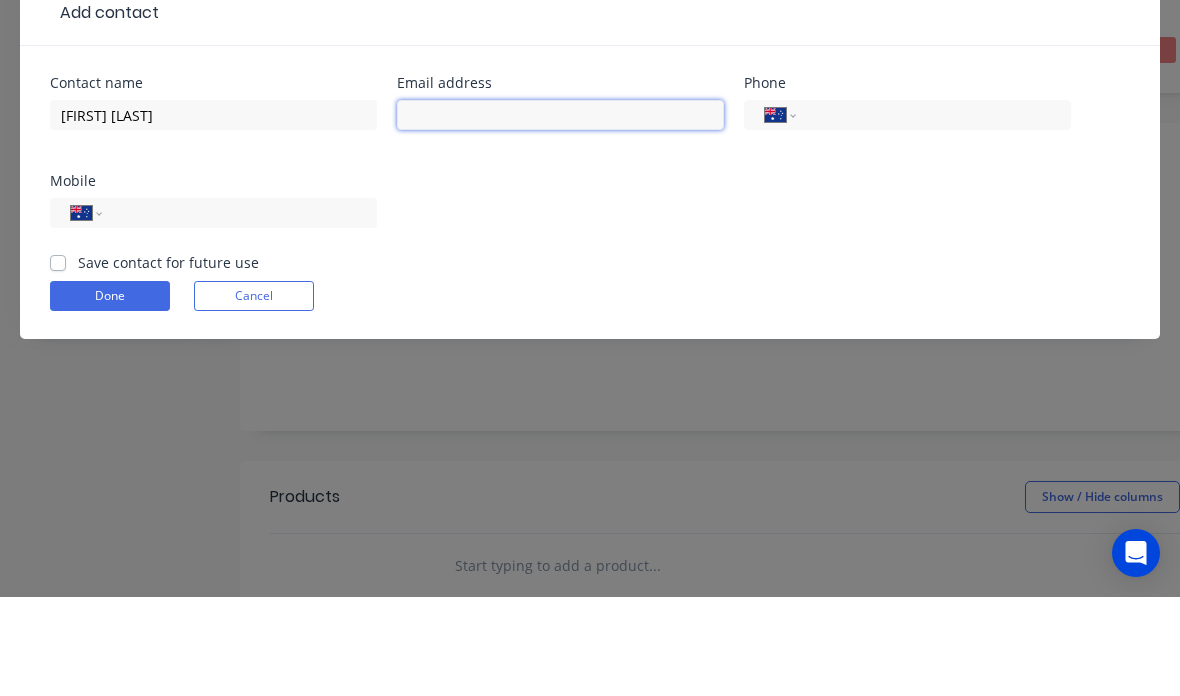 click at bounding box center [560, 214] 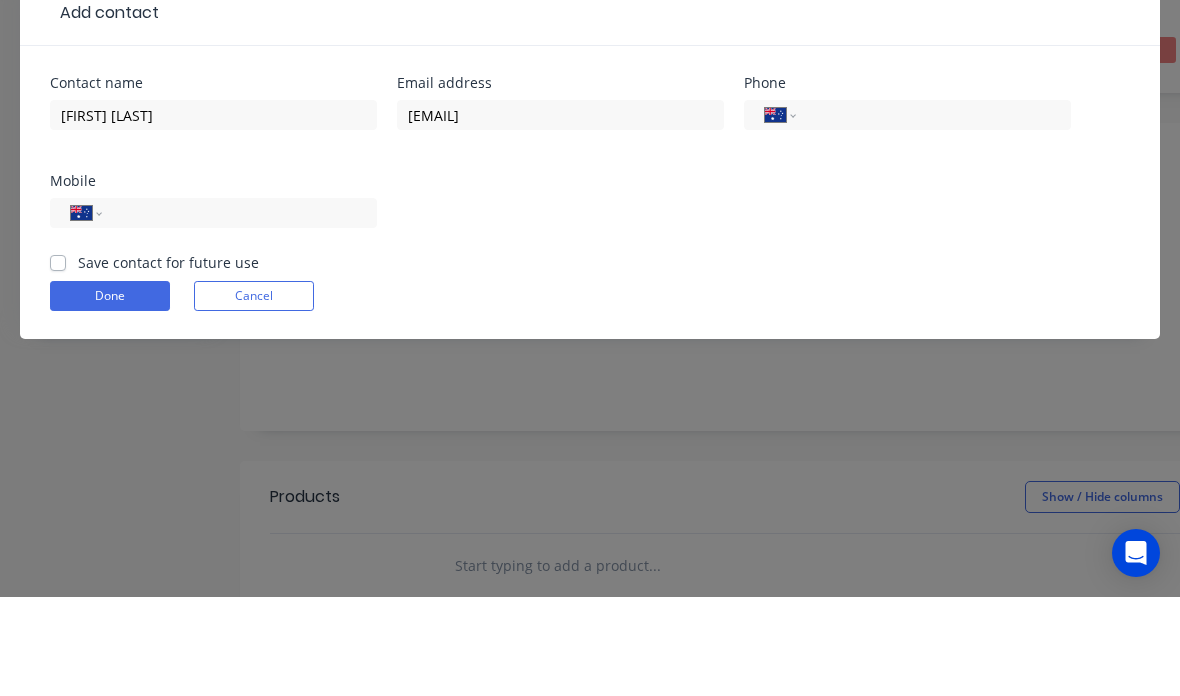 scroll, scrollTop: 99, scrollLeft: 0, axis: vertical 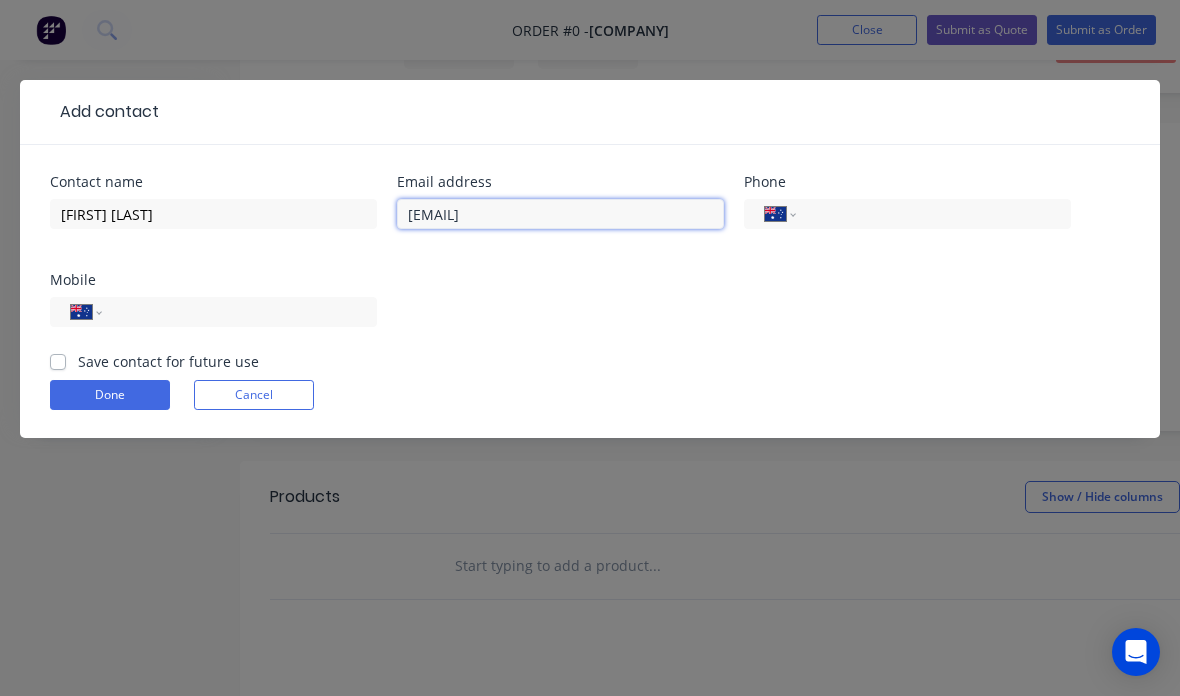 type on "[EMAIL]" 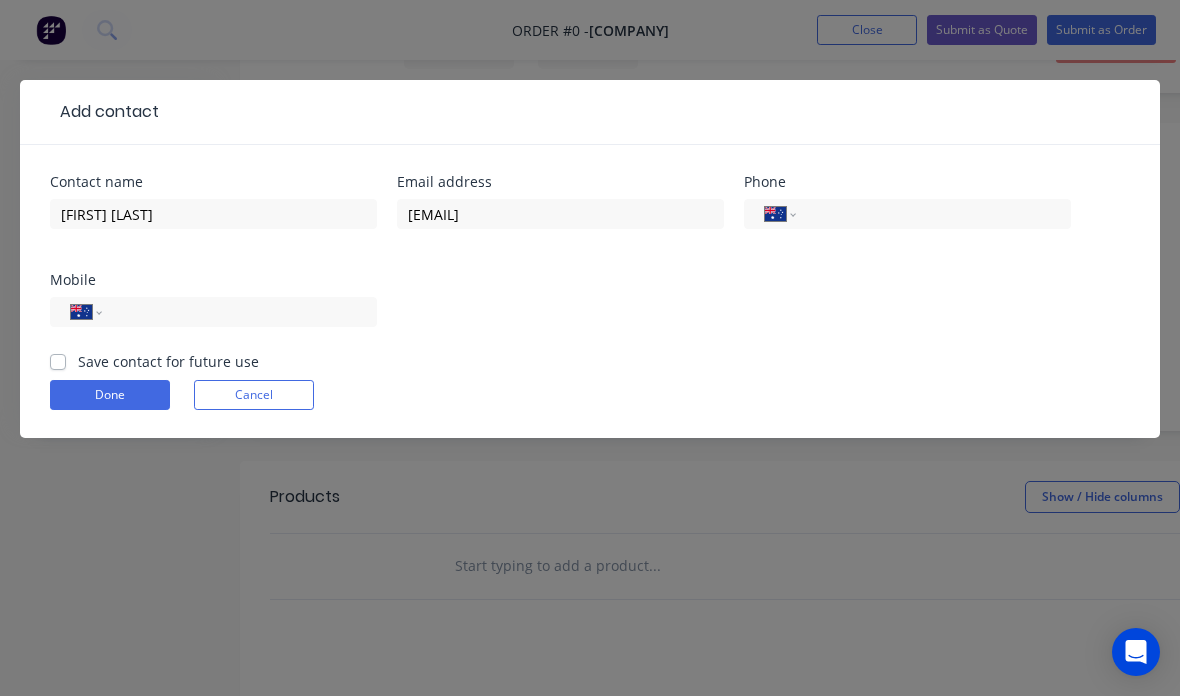 click at bounding box center [236, 312] 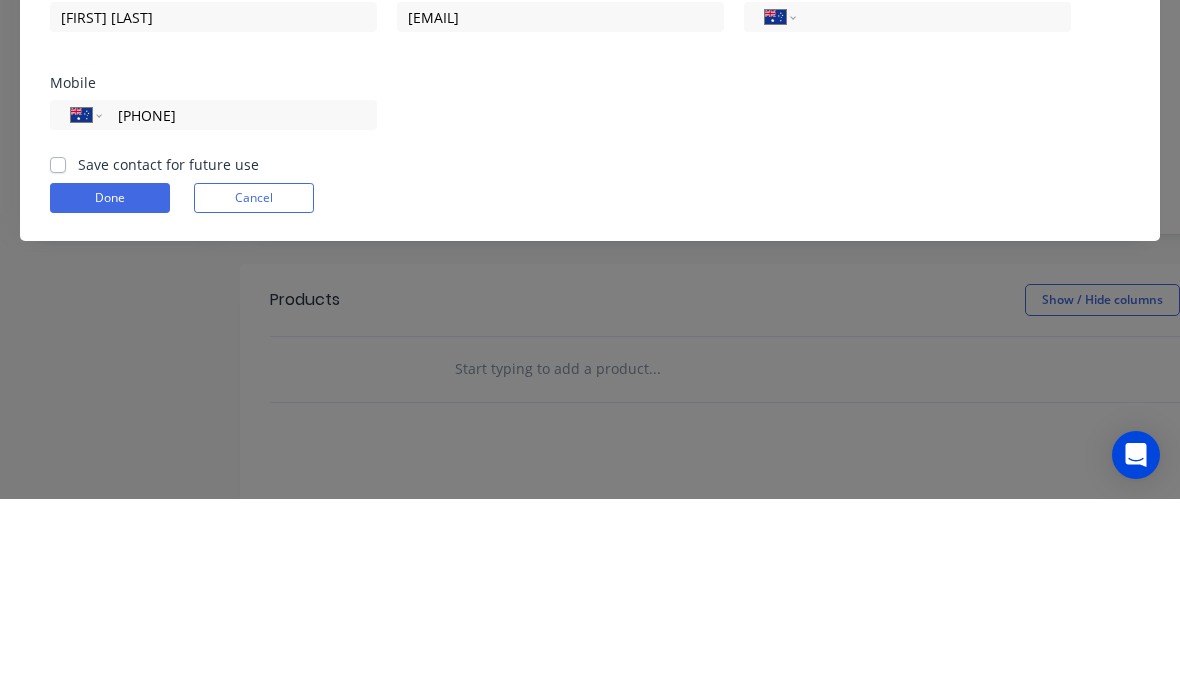 type on "[PHONE]" 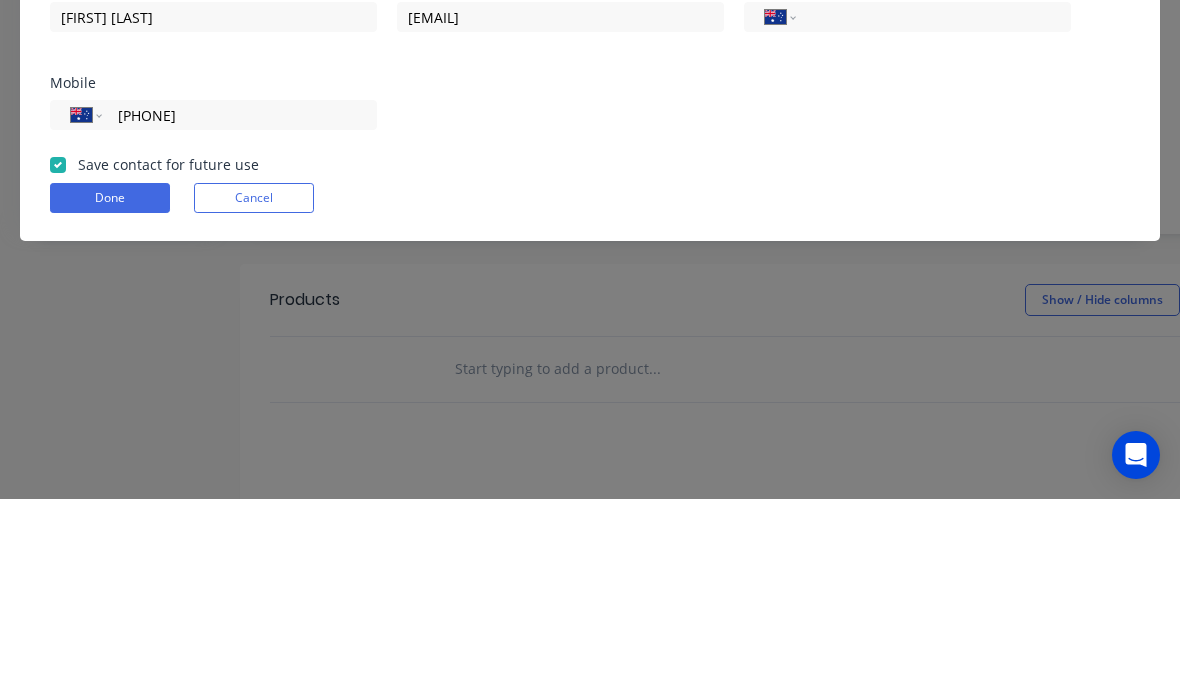 scroll, scrollTop: 296, scrollLeft: 0, axis: vertical 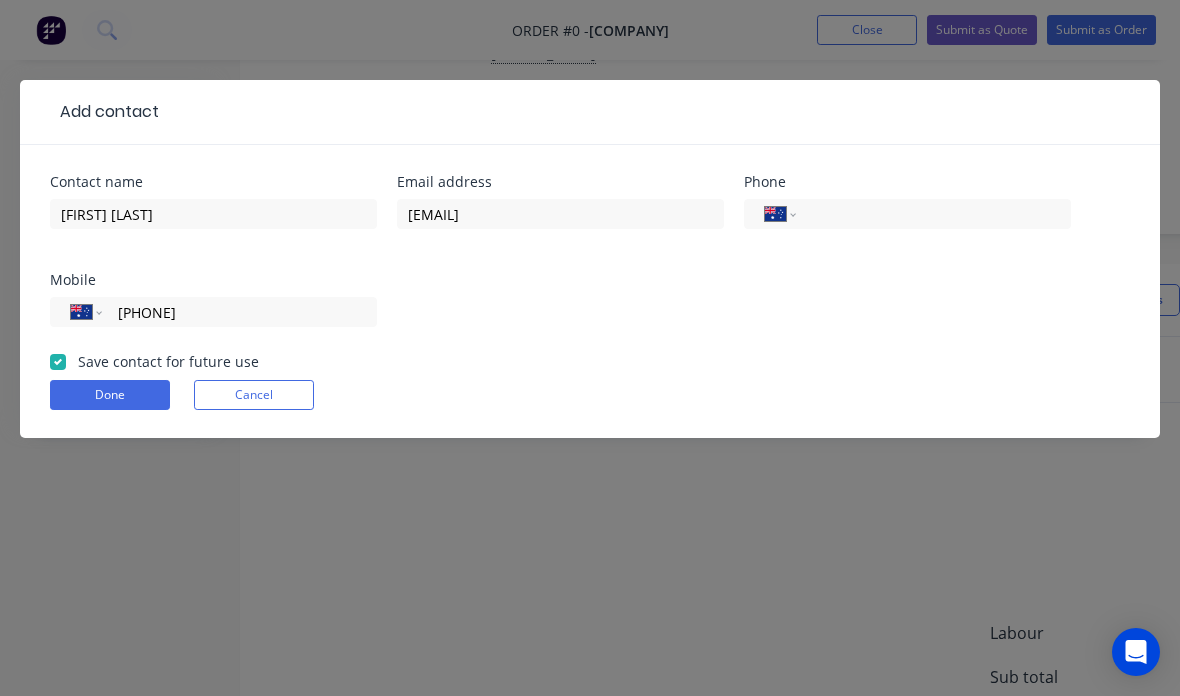 click on "Done" at bounding box center [110, 395] 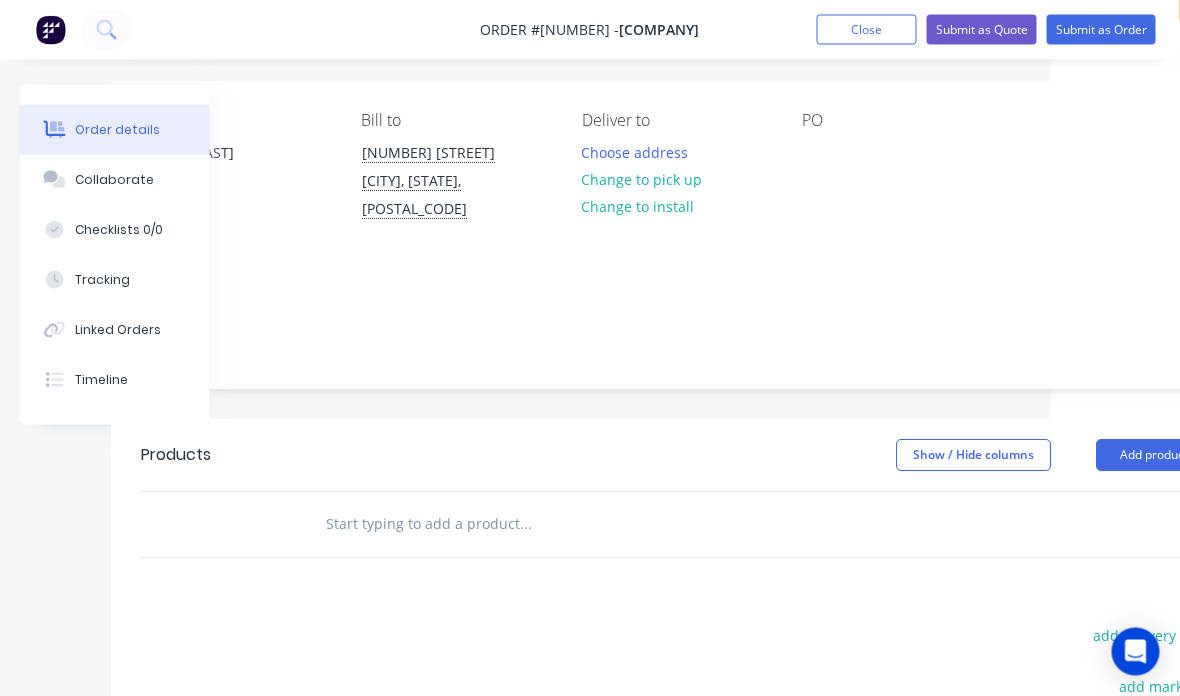 scroll, scrollTop: 129, scrollLeft: 141, axis: both 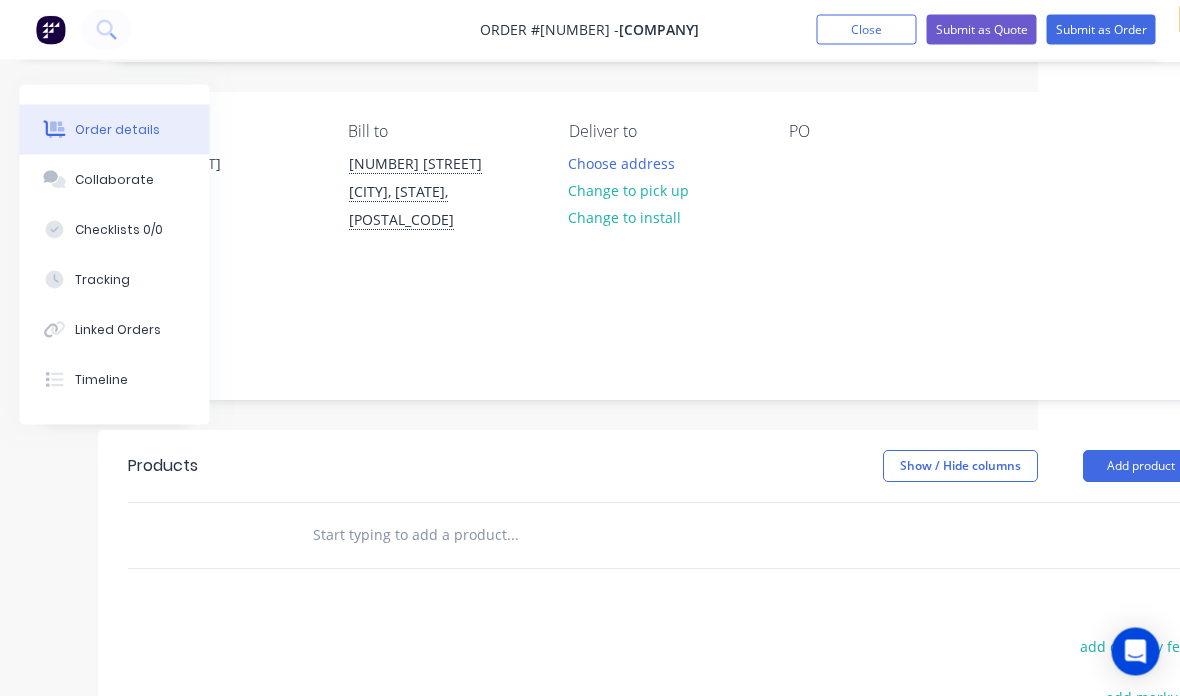 click on "Choose address" at bounding box center (623, 163) 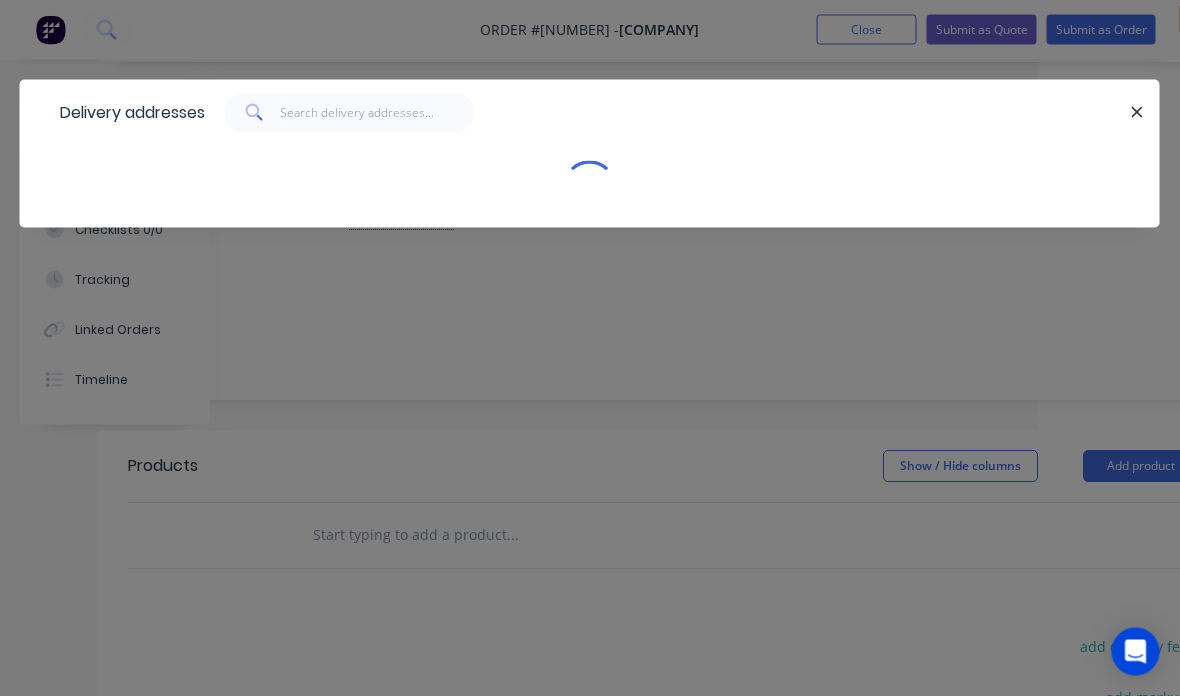 scroll, scrollTop: 130, scrollLeft: 142, axis: both 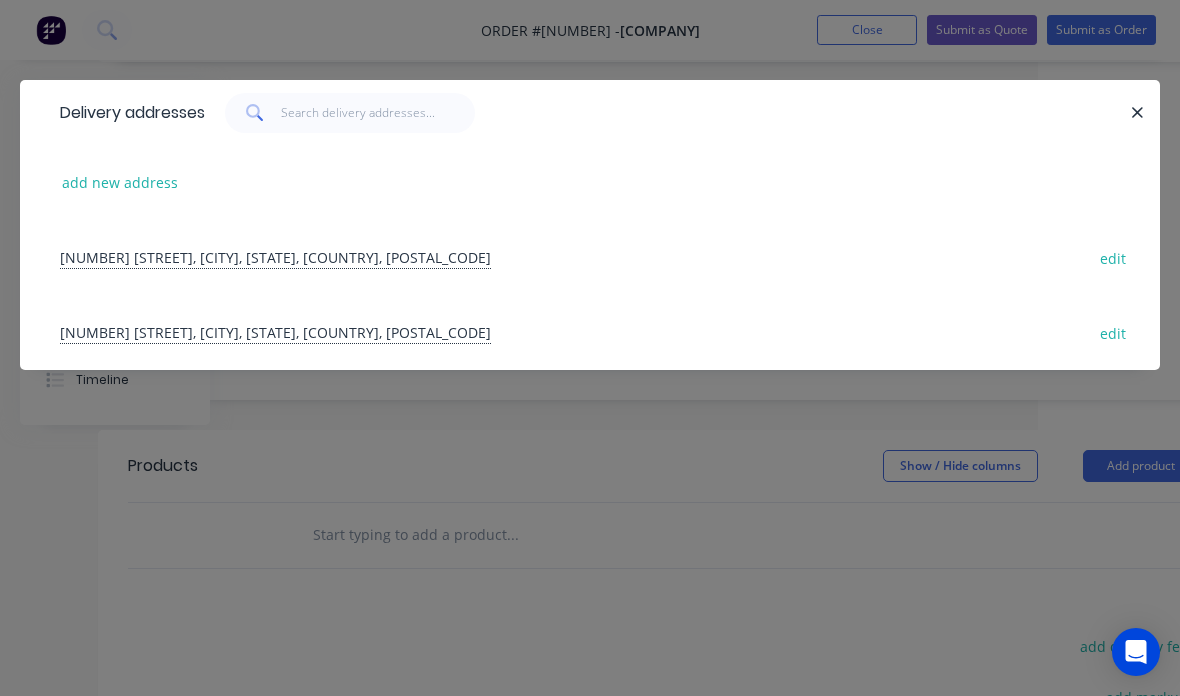 click on "[NUMBER] [STREET], [CITY], [STATE], [COUNTRY], [POSTAL_CODE] edit" at bounding box center (590, 332) 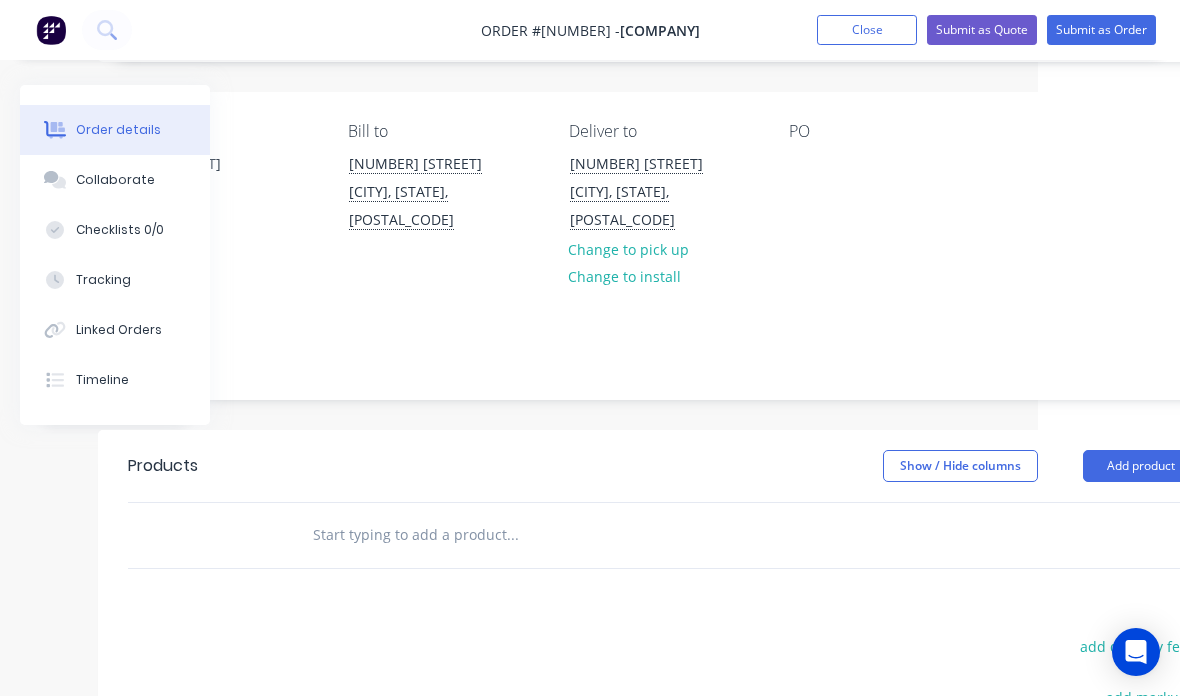click on "Add product" at bounding box center [1140, 466] 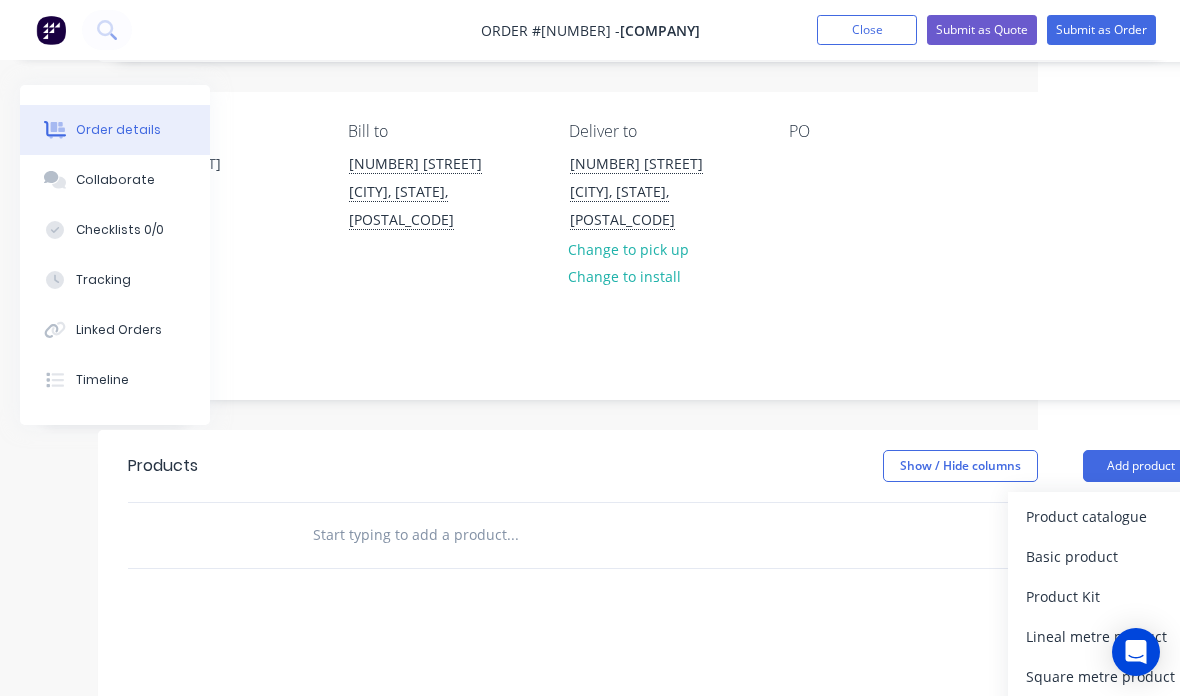 click on "Basic product" at bounding box center (1103, 556) 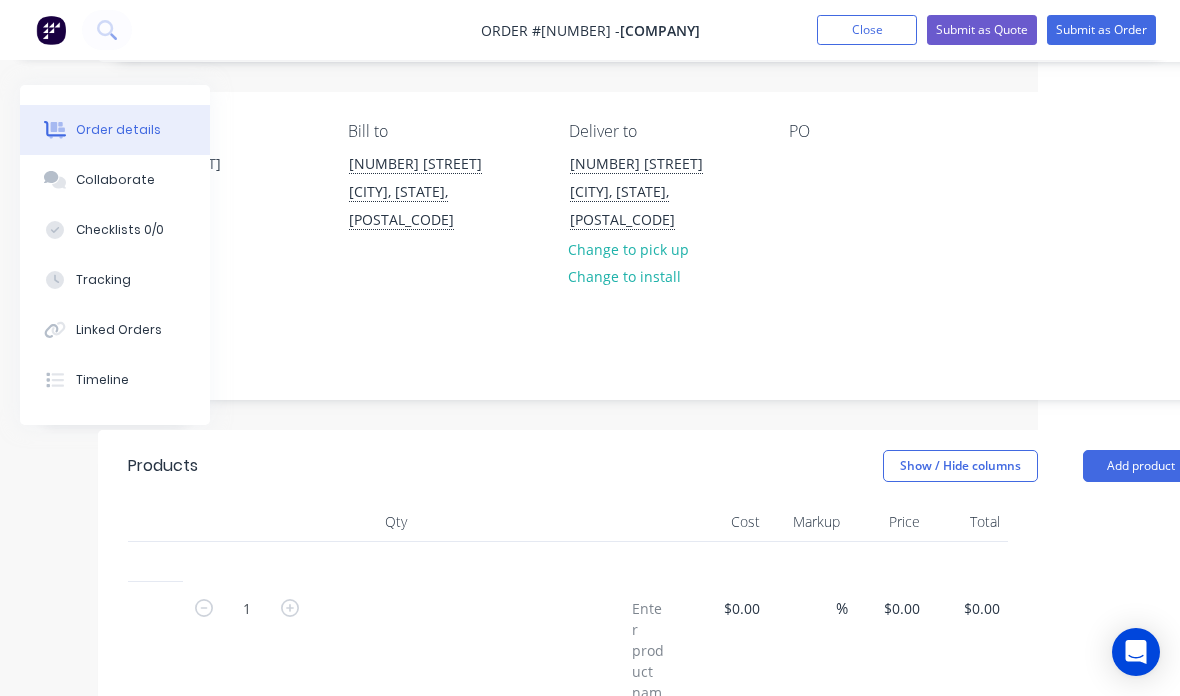 scroll, scrollTop: 157, scrollLeft: 141, axis: both 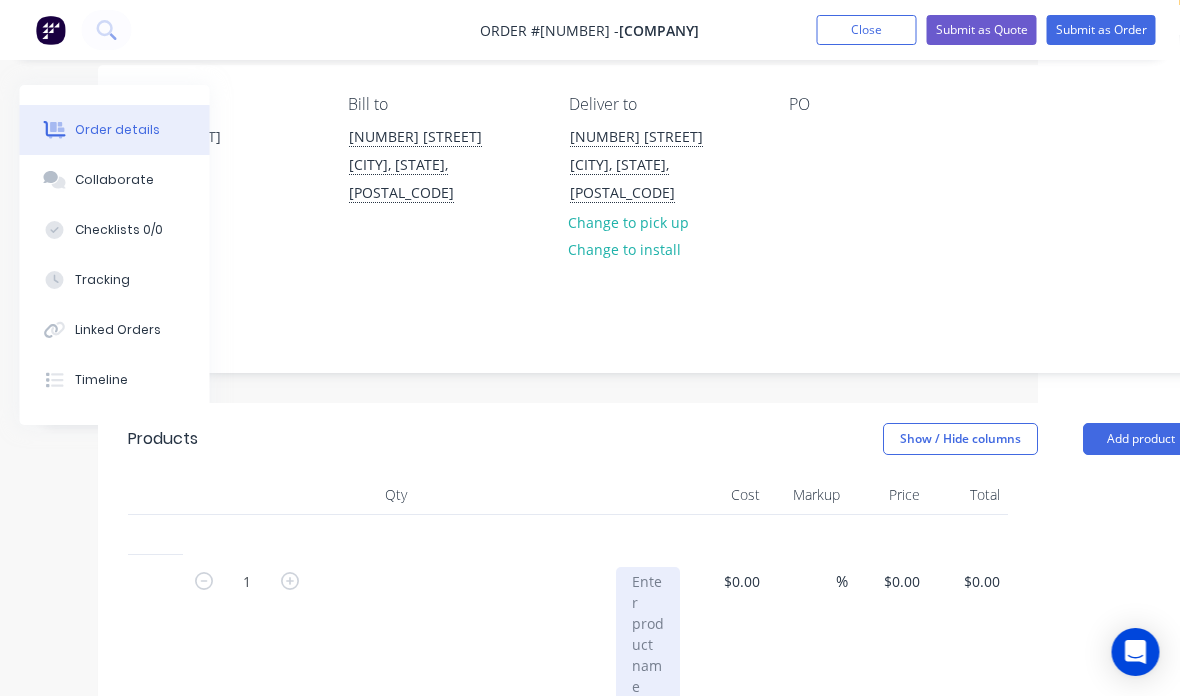 click at bounding box center (649, 634) 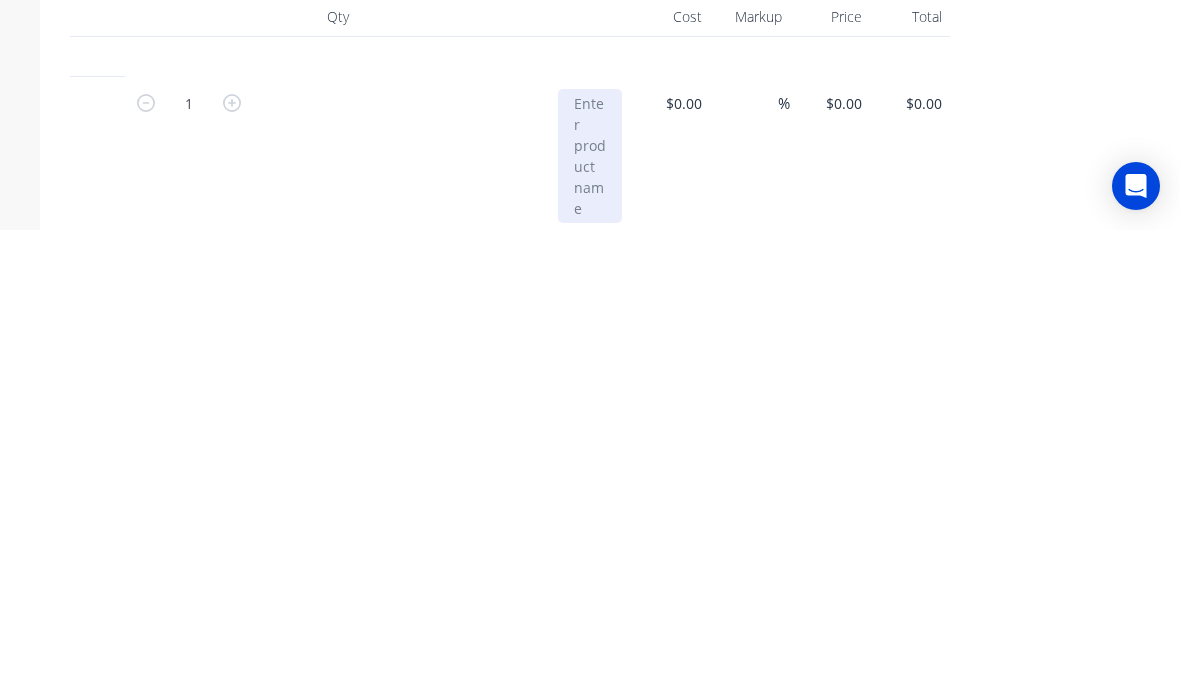 type 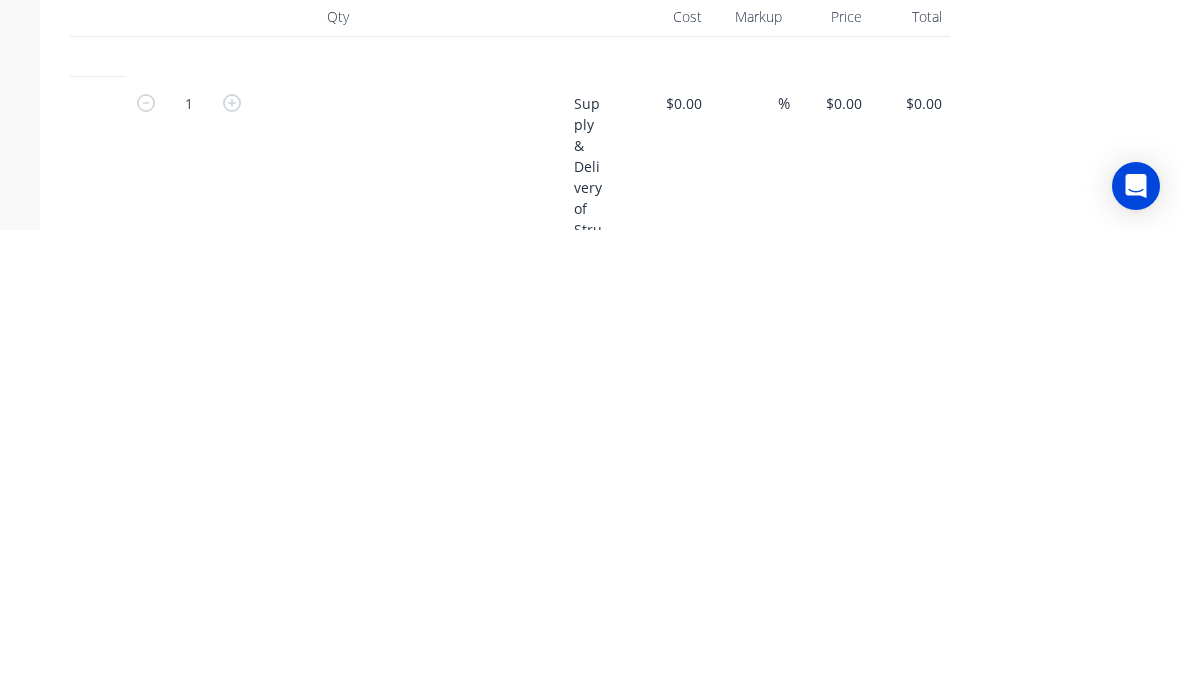 click on "$0.00" at bounding box center (687, 569) 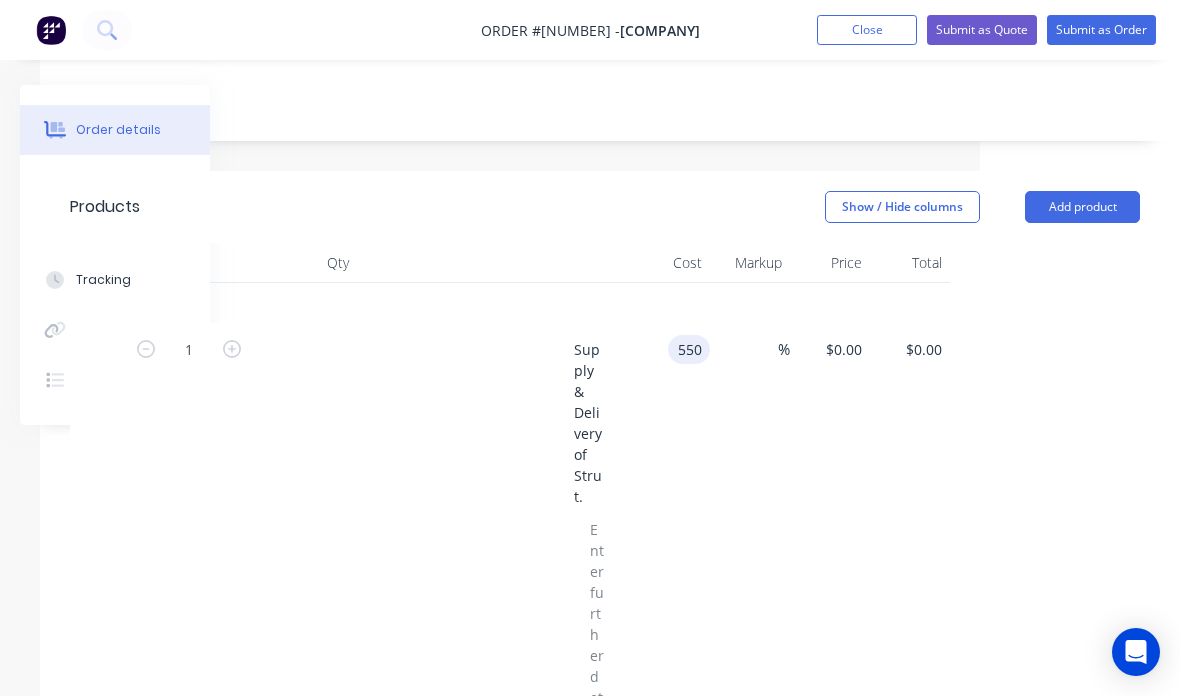 click on "Order #[NUMBER] - [COMPANY] Add product Close Submit as Quote Submit as Order Order details Collaborate Checklists 0/0 Tracking Linked Orders Timeline Order details Collaborate Checklists Tracking Linked Orders Timeline Created by [FIRST] [LAST] Created [DATE] Required [DATE] Assigned to Add team member Invoiced No Status Draft Contact [FIRST] [LAST] [PHONE] [EMAIL] Bill to [NUMBER] [STREET] [CITY], [STATE], [POSTAL_CODE] Deliver to [NUMBER] [STREET] [CITY], [STATE], [POSTAL_CODE] Change to pick up Change to install PO Notes Products Show / Hide columns Add product Qty Cost Markup Price Total 1 Supply & Delivery of Strut. 550 550 % $0.00 $0.00 $0.00 $0.00 add delivery fee add markup add discount Labour $0.00 Sub total $0.00 Margin $0.00 ( 0.00 %) Tax $0.00 Total $0.00" at bounding box center (390, 540) 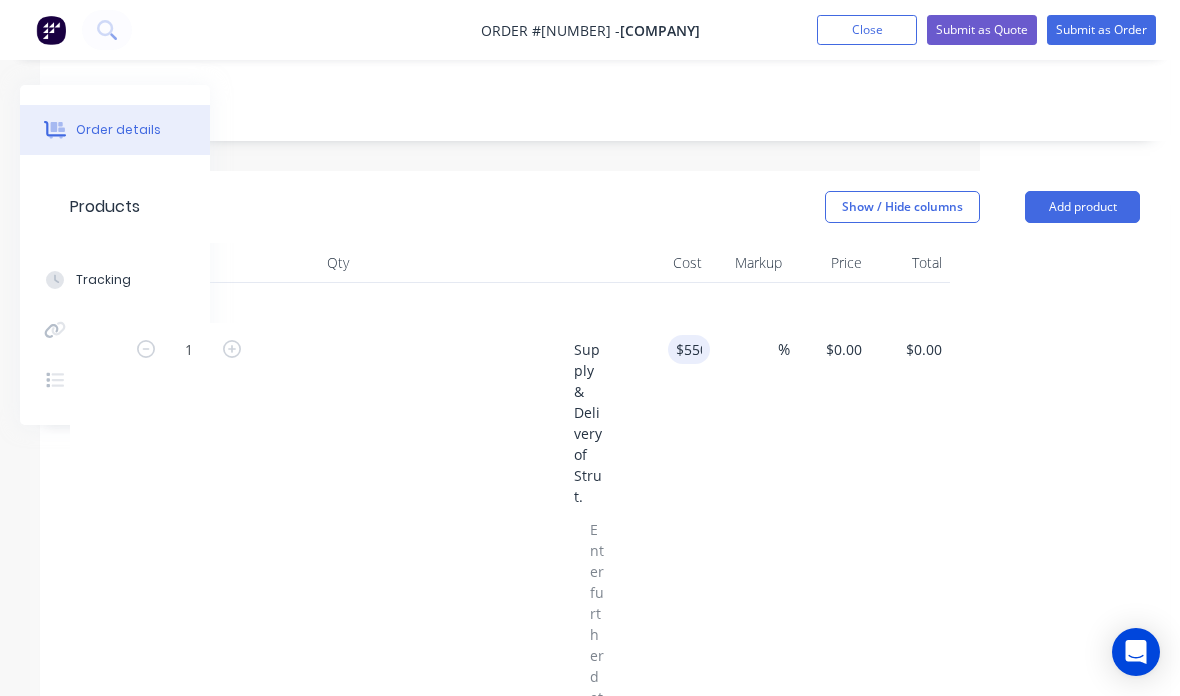 type on "$550.00" 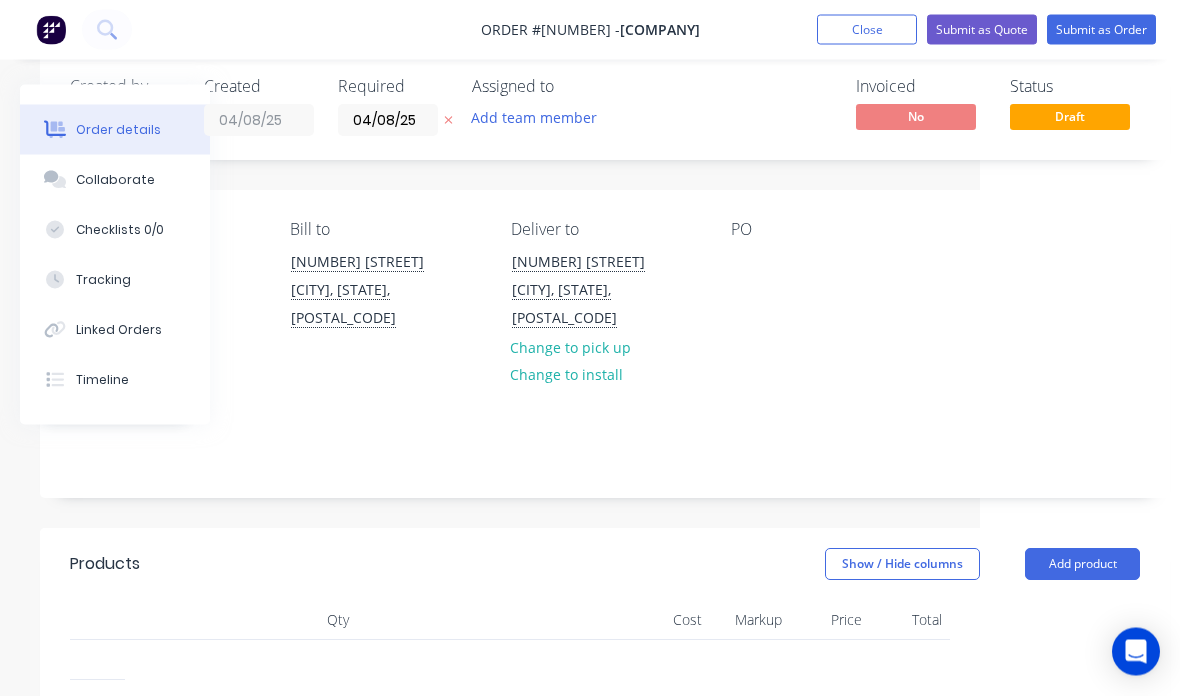 scroll, scrollTop: 31, scrollLeft: 200, axis: both 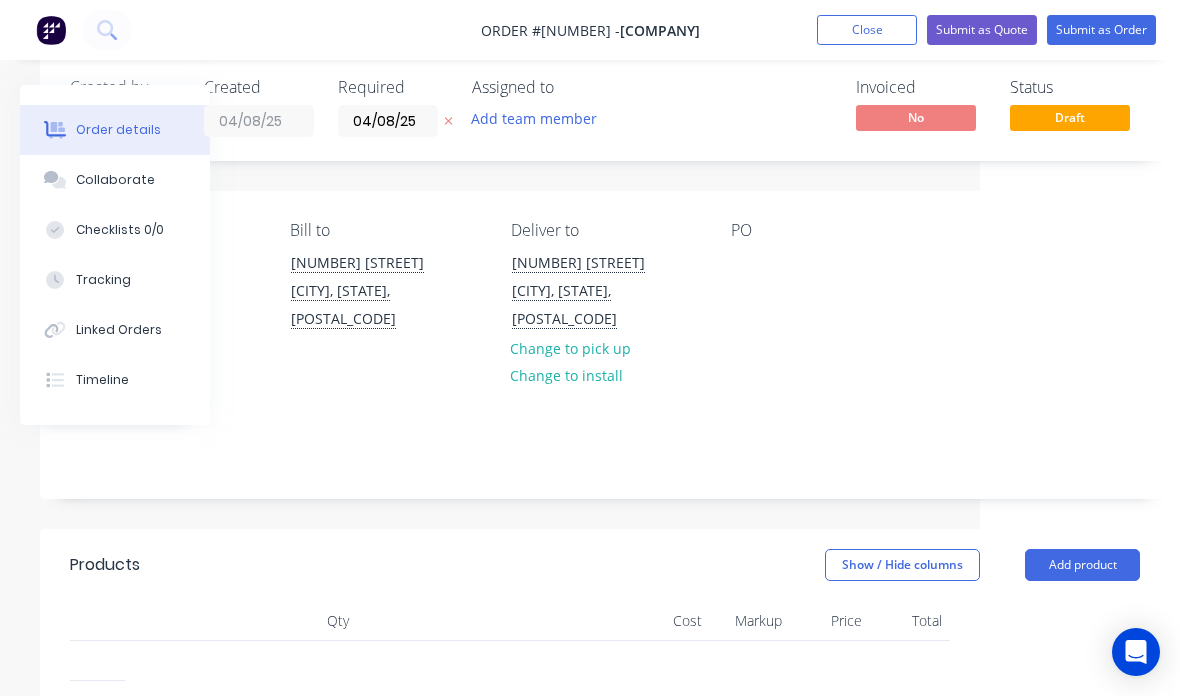 click on "Submit as Quote" at bounding box center (982, 30) 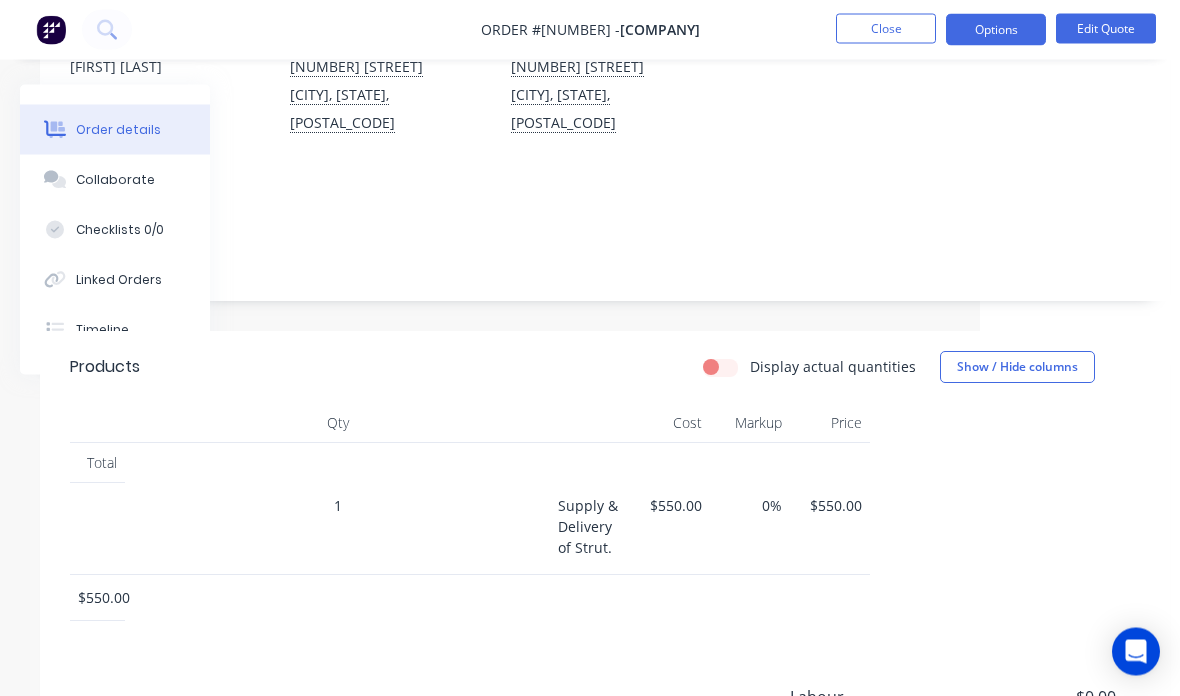 scroll, scrollTop: 202, scrollLeft: 200, axis: both 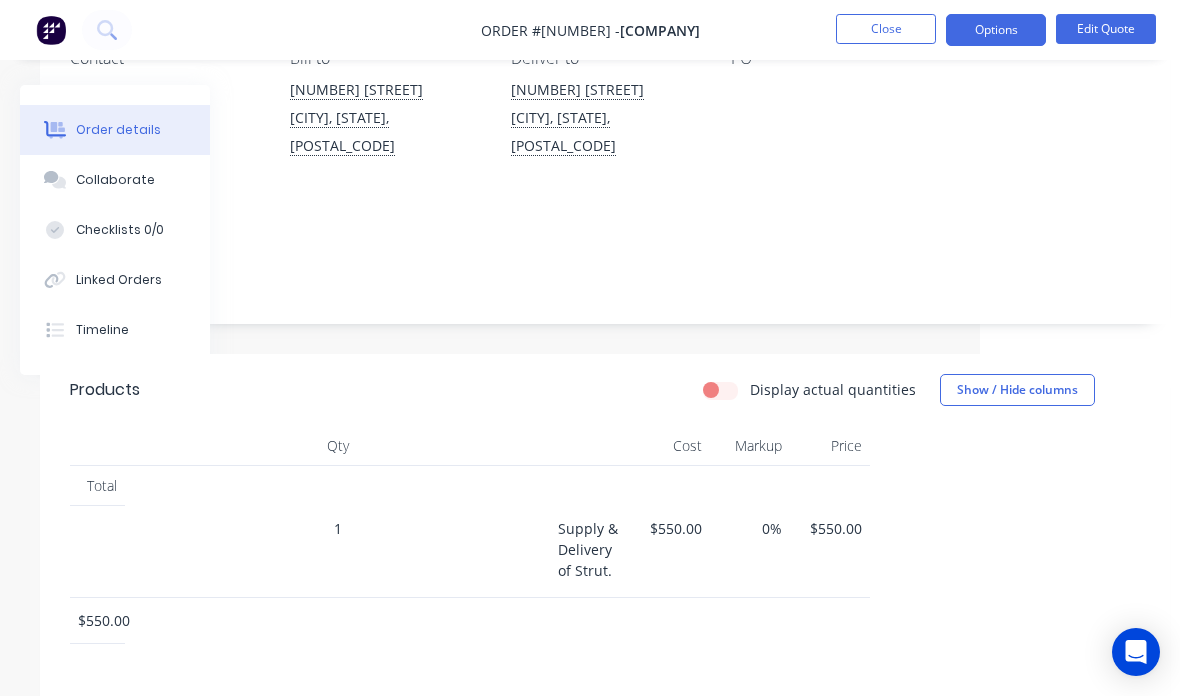 click on "Options" at bounding box center (996, 30) 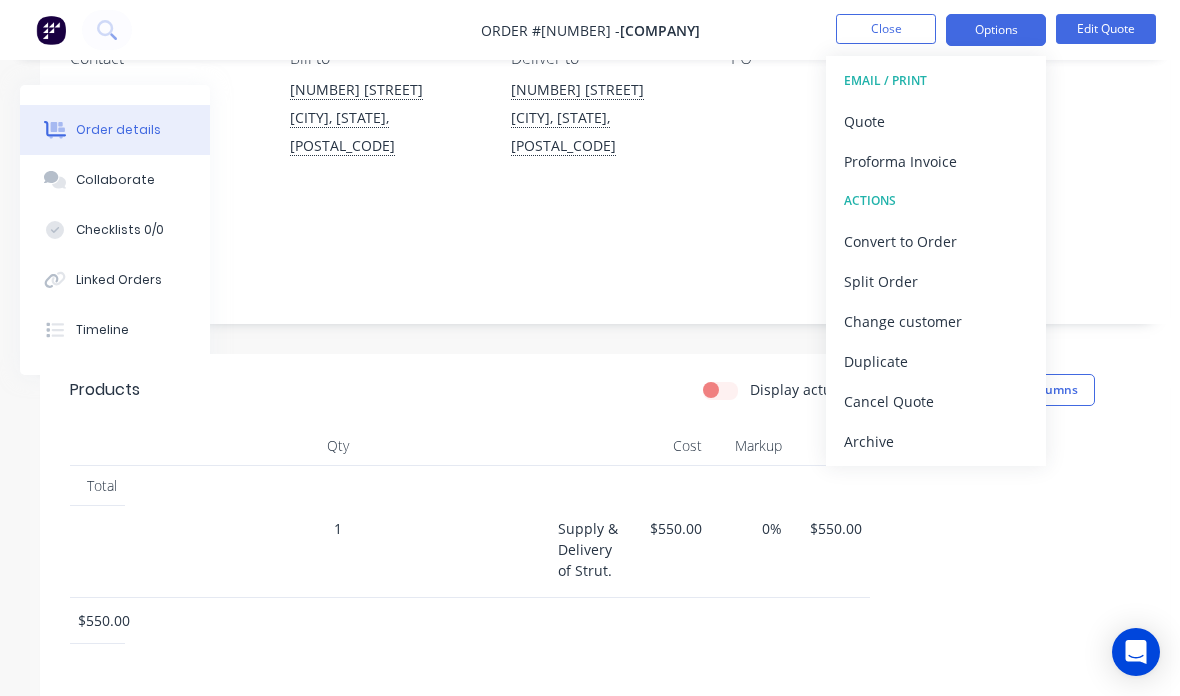 click on "Convert to Order" at bounding box center [936, 241] 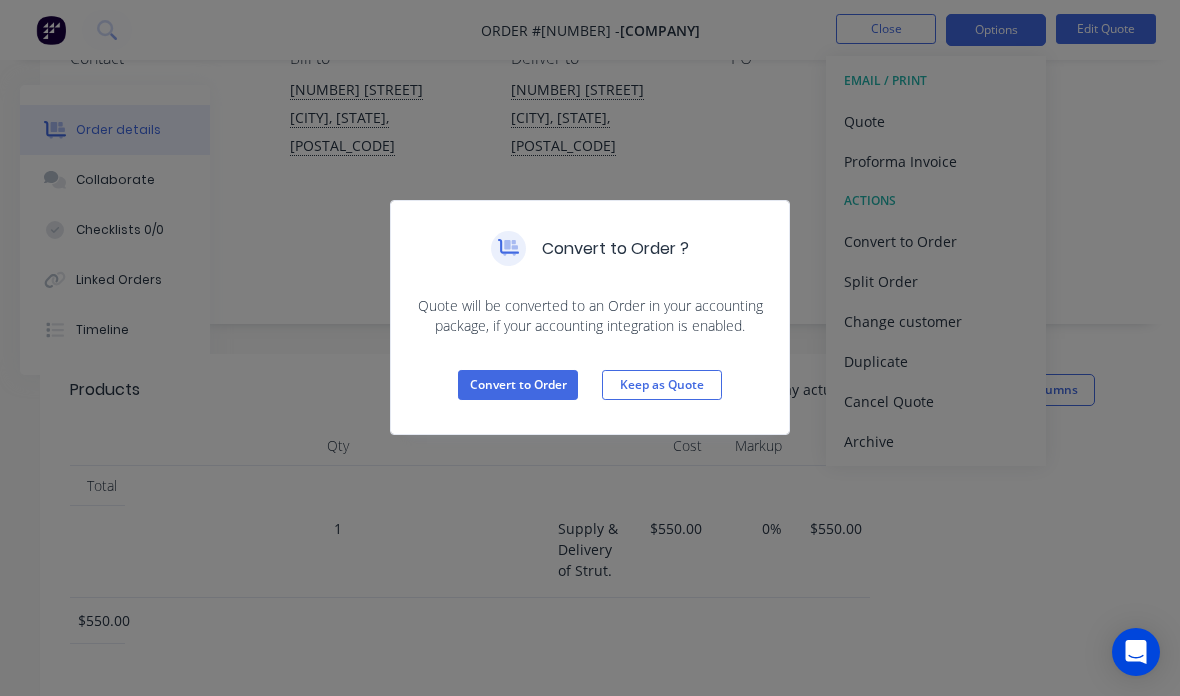 click on "Convert to Order" at bounding box center (518, 385) 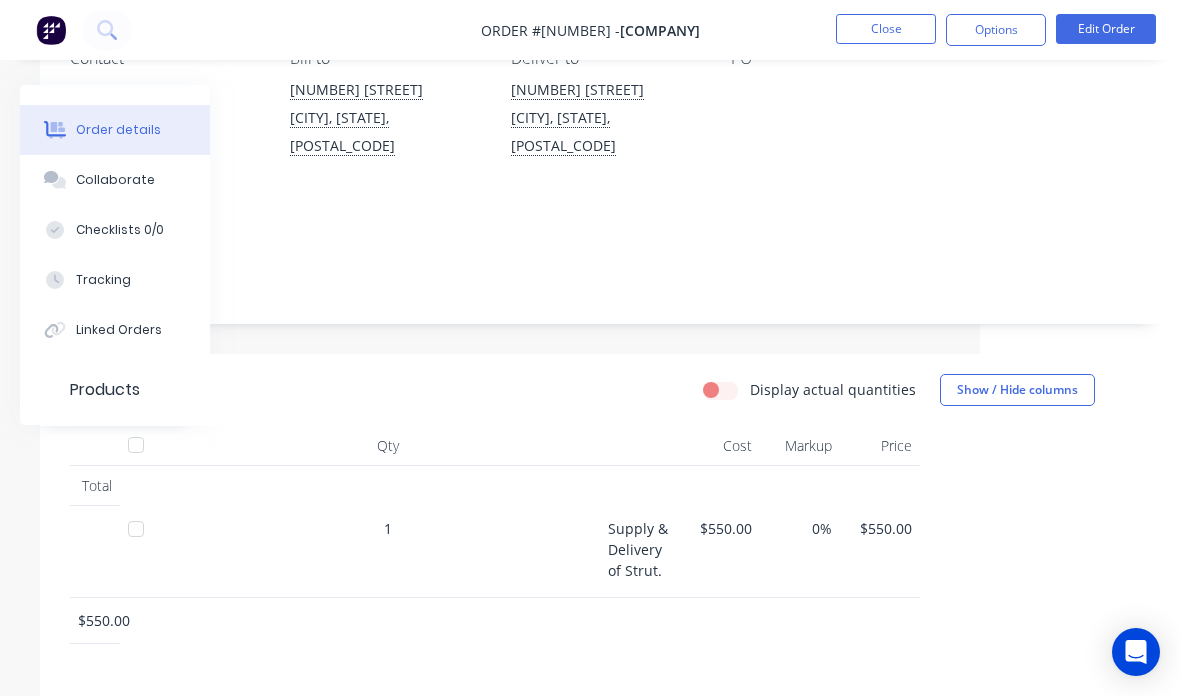 click on "Options" at bounding box center [996, 30] 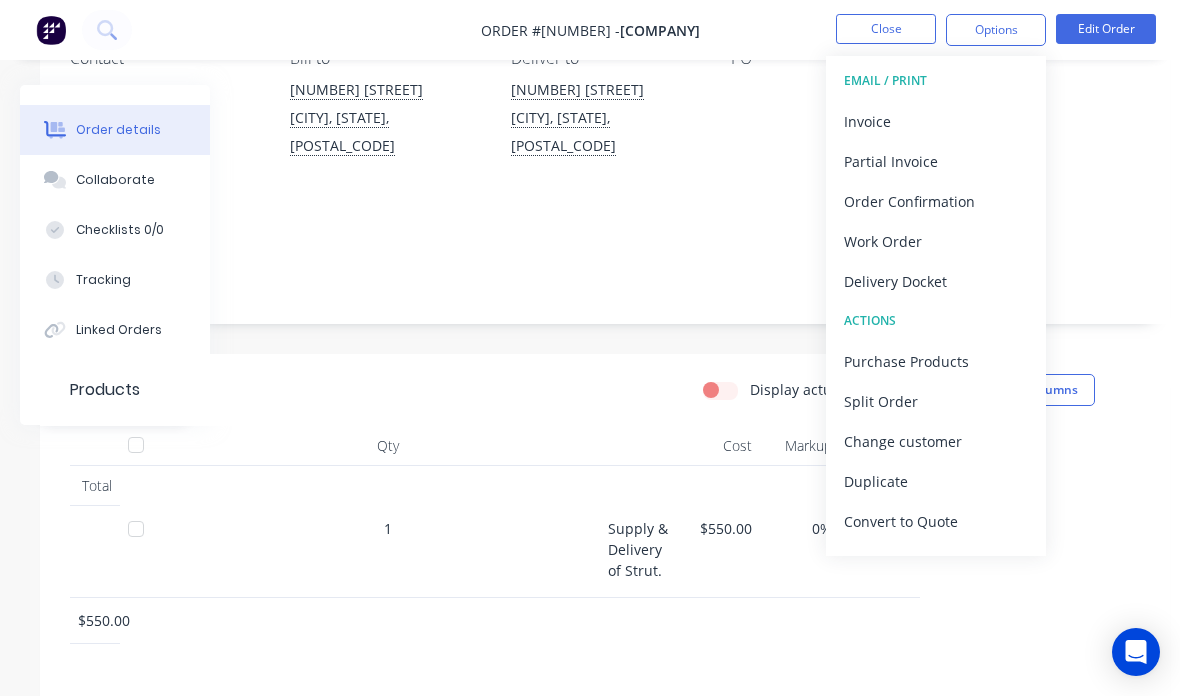 click on "Invoice" at bounding box center (936, 121) 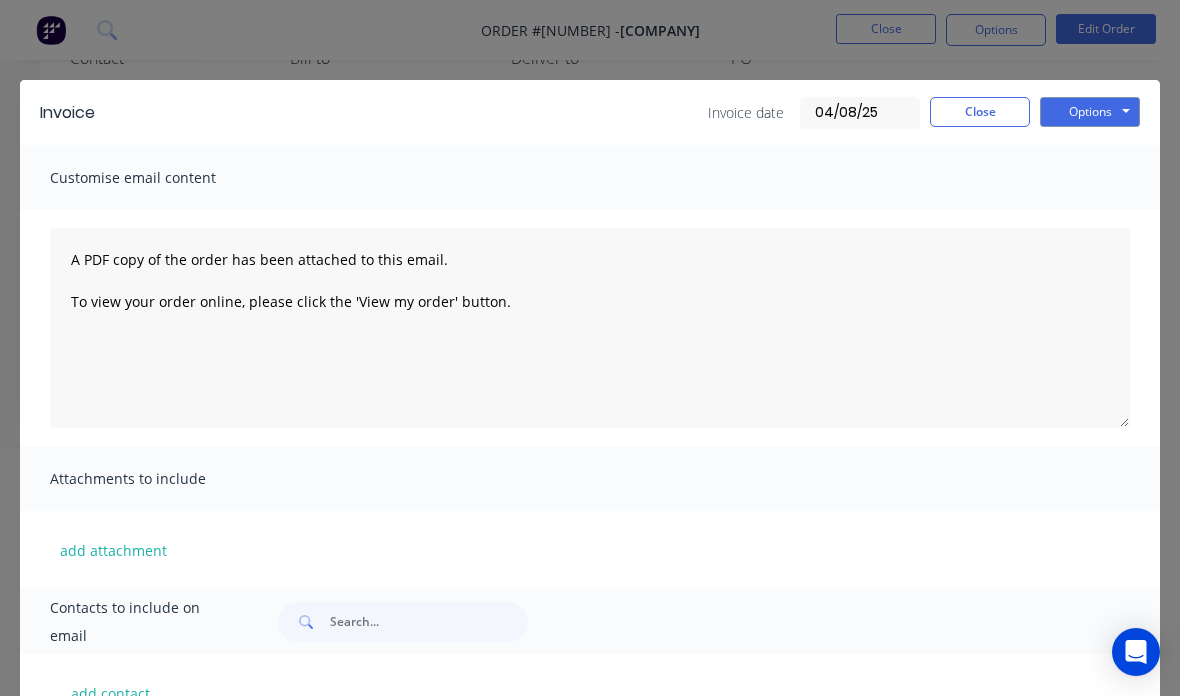 click on "Options" at bounding box center [1090, 112] 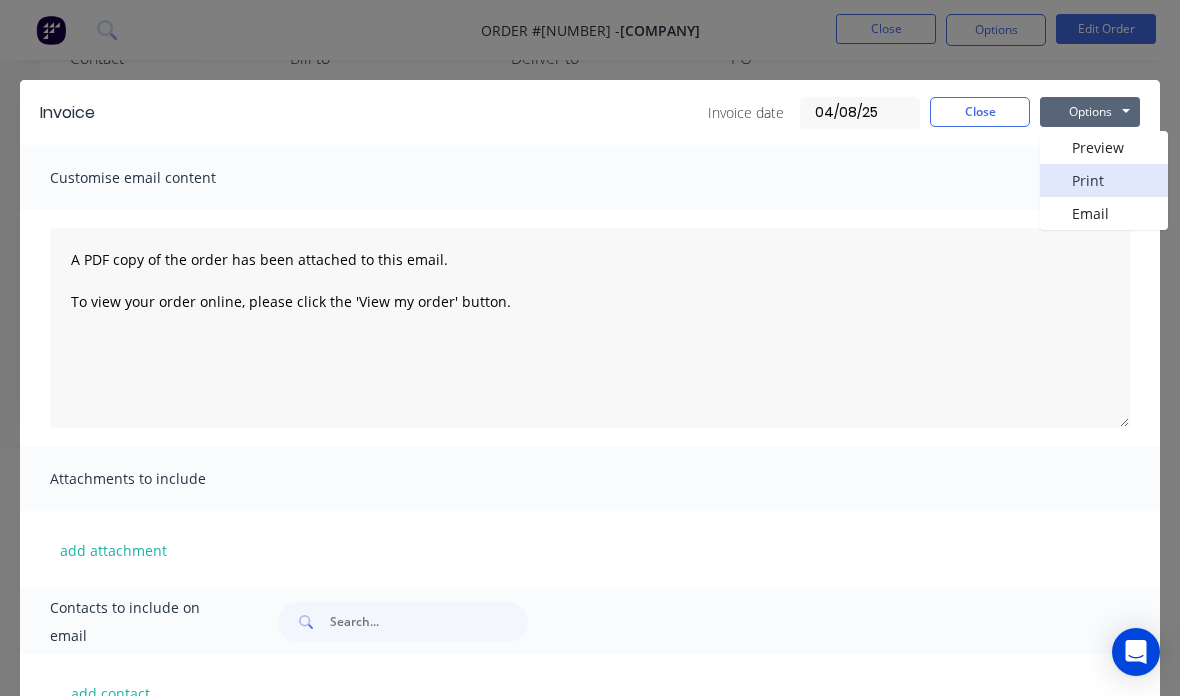 click on "Print" at bounding box center (1104, 180) 